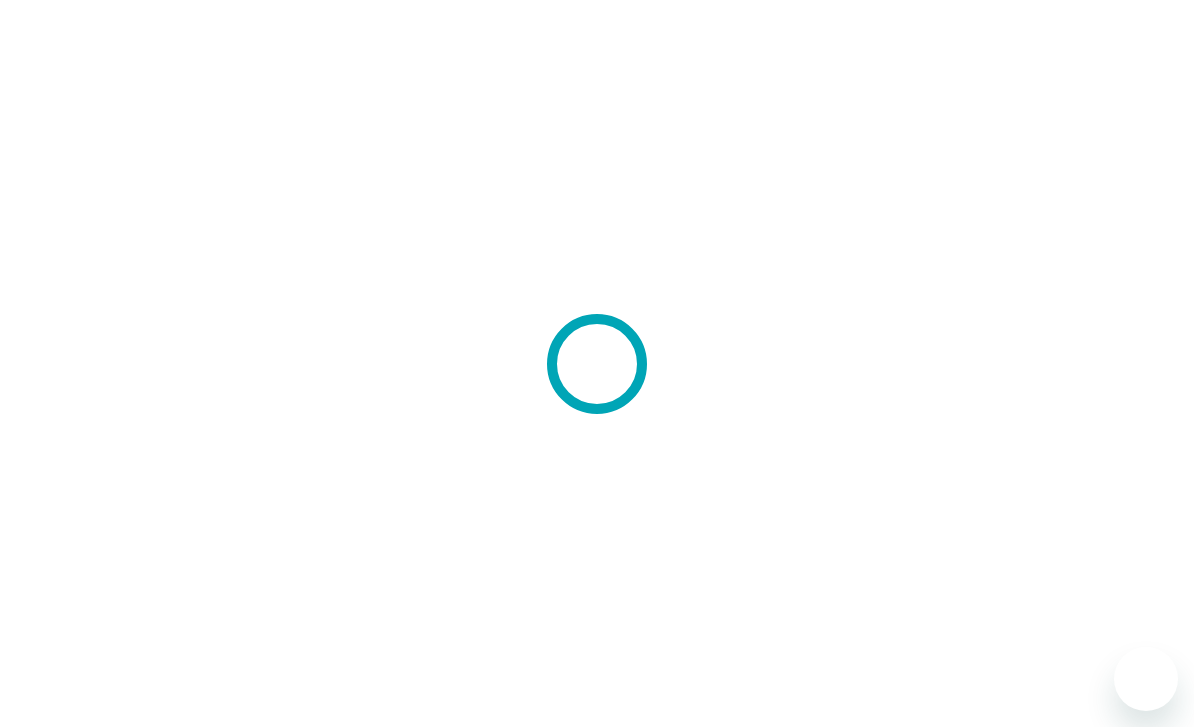 scroll, scrollTop: 0, scrollLeft: 0, axis: both 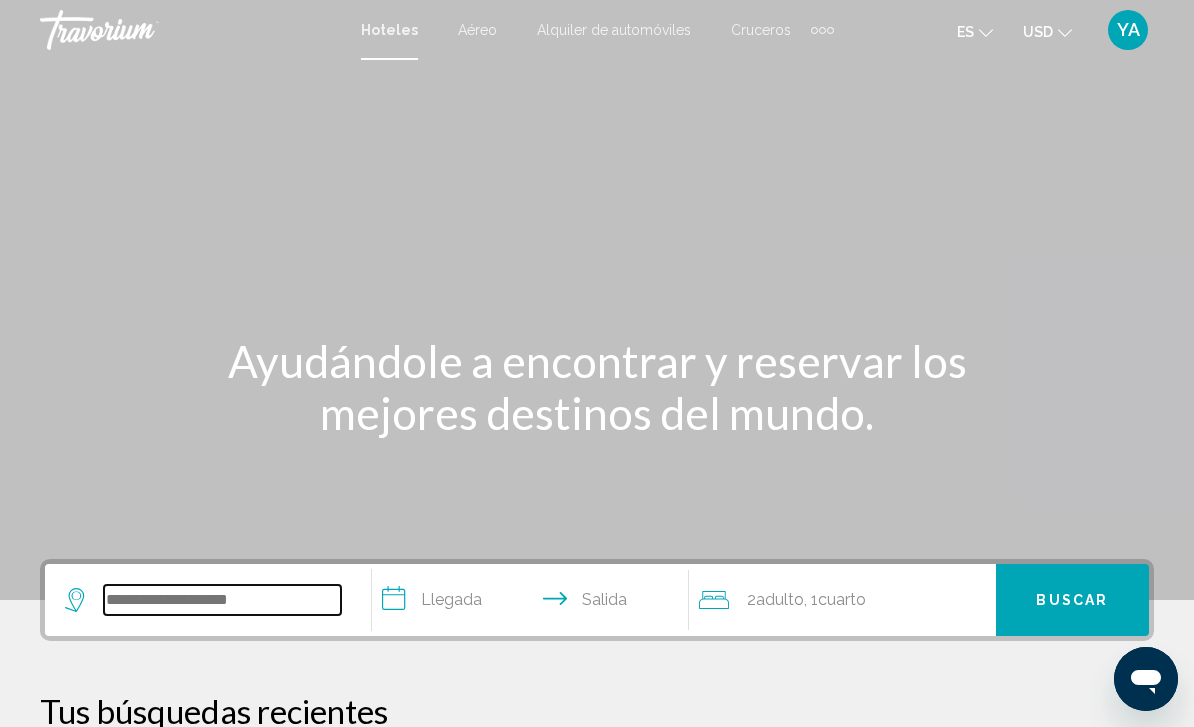 click at bounding box center (222, 600) 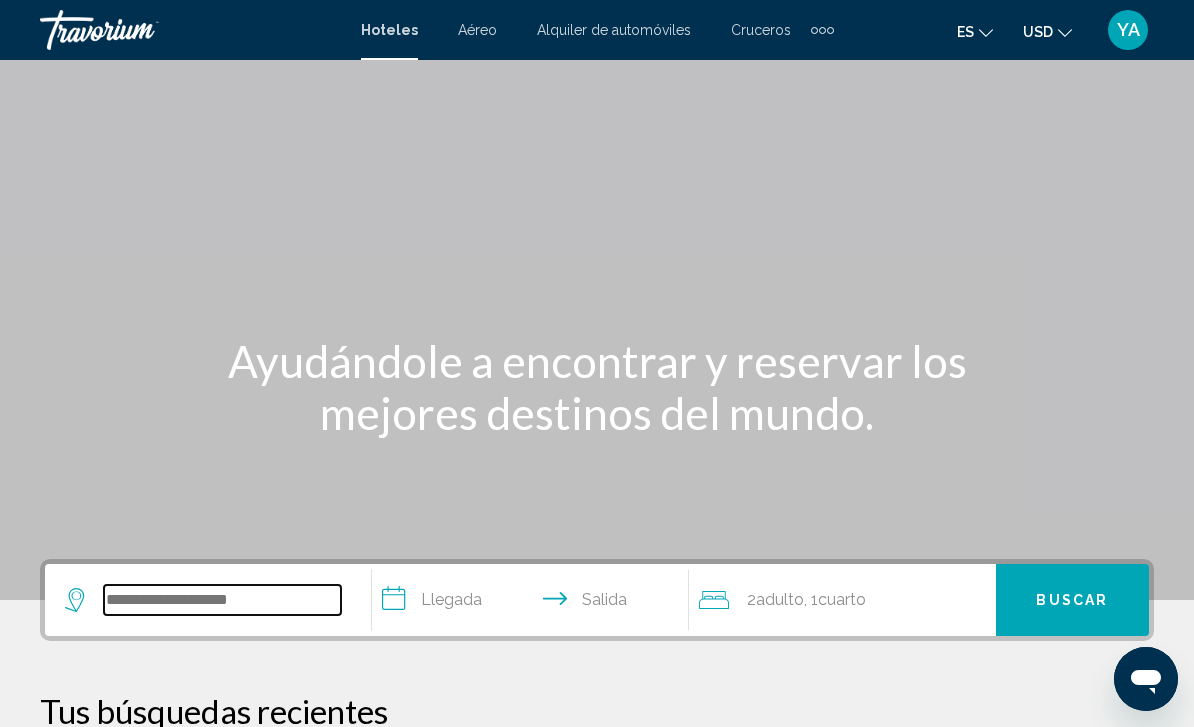 scroll, scrollTop: 22, scrollLeft: 0, axis: vertical 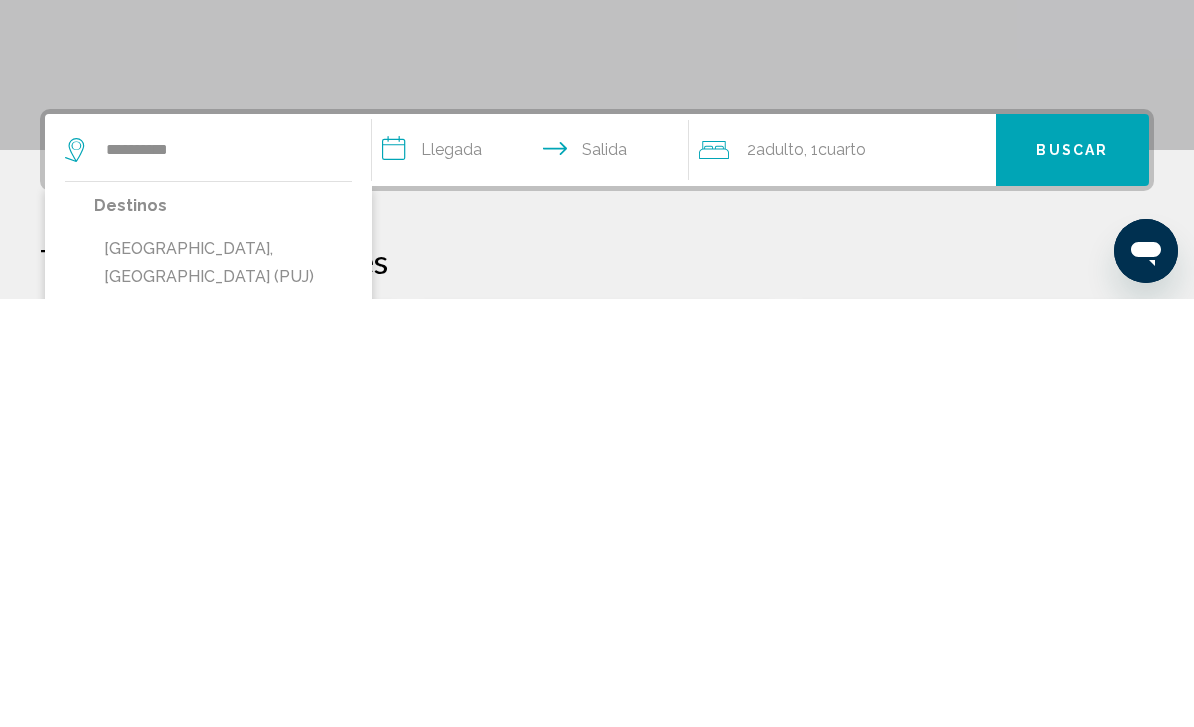 click on "[GEOGRAPHIC_DATA], [GEOGRAPHIC_DATA] (PUJ)" at bounding box center (223, 691) 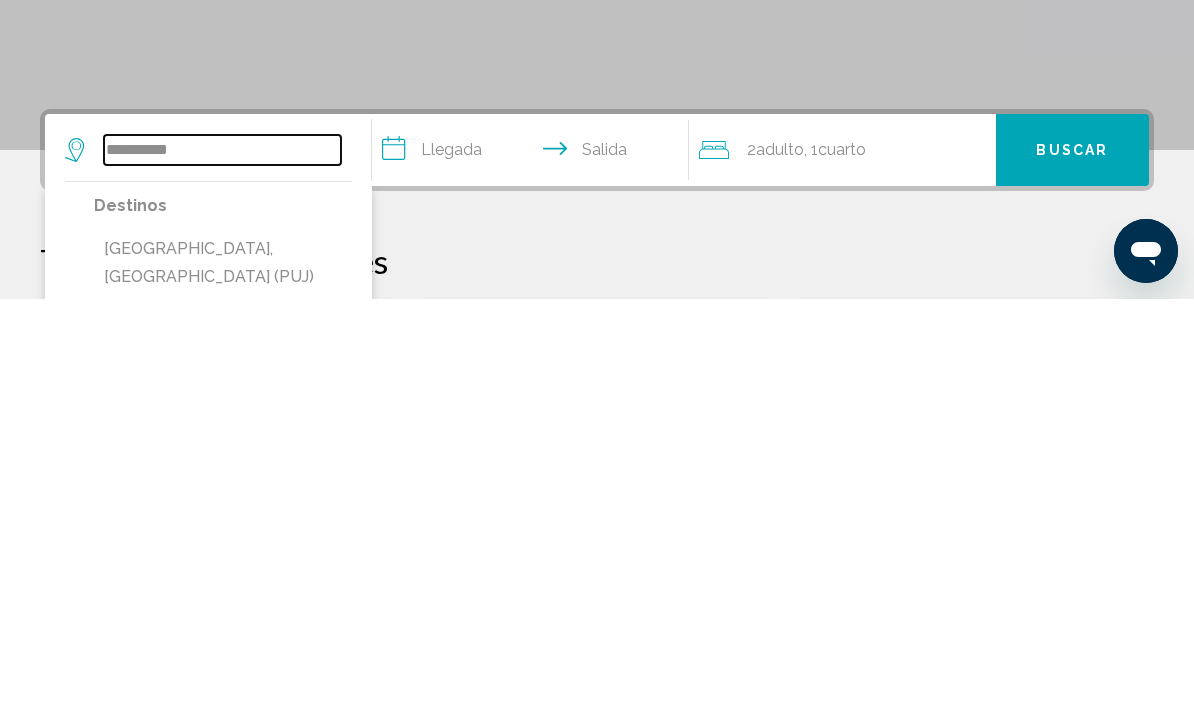 type on "**********" 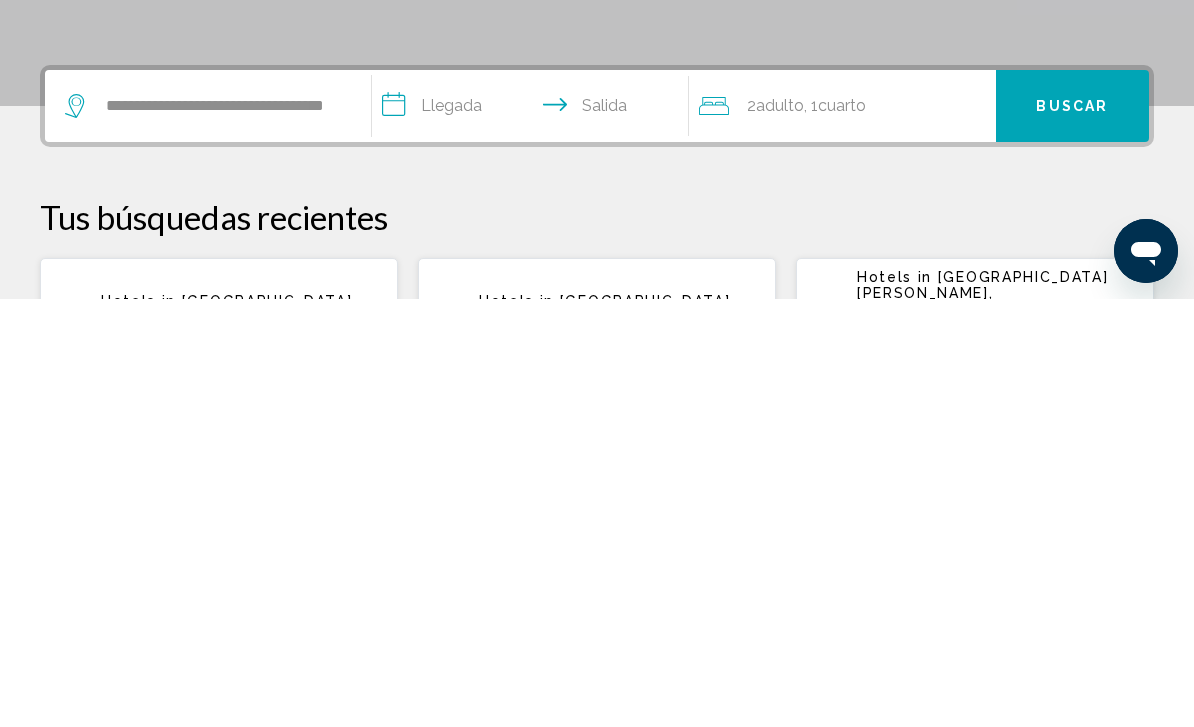 click on "Cuarto" 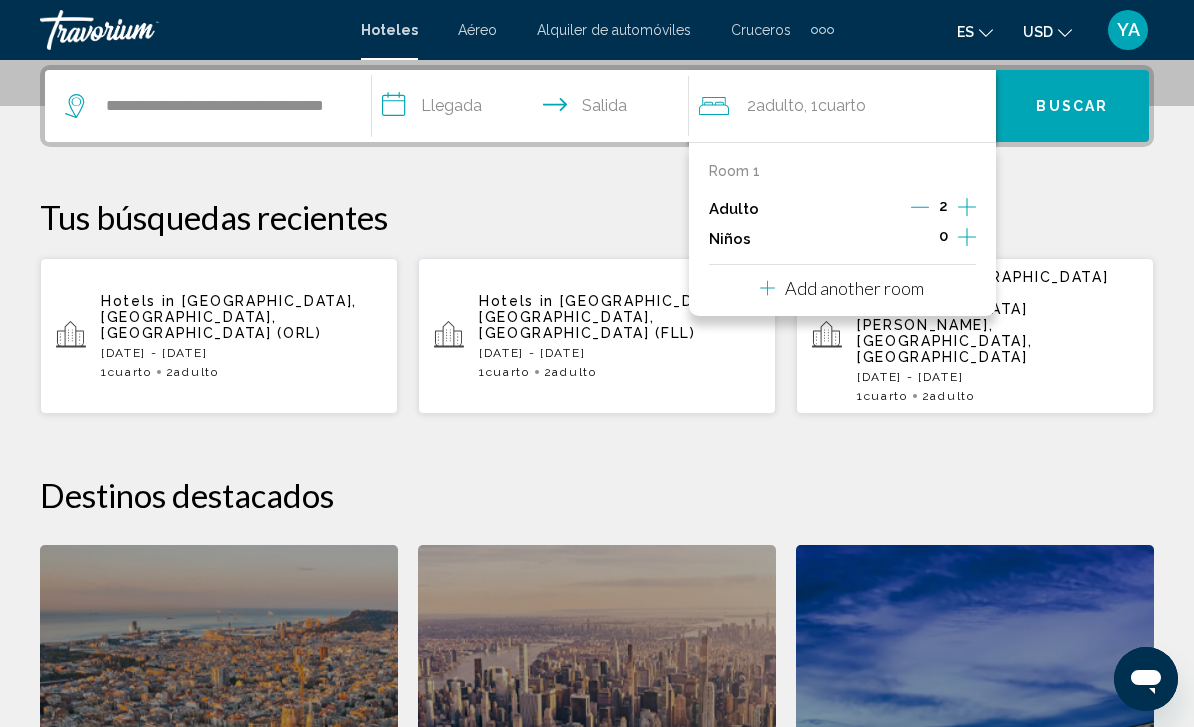 click at bounding box center [967, 209] 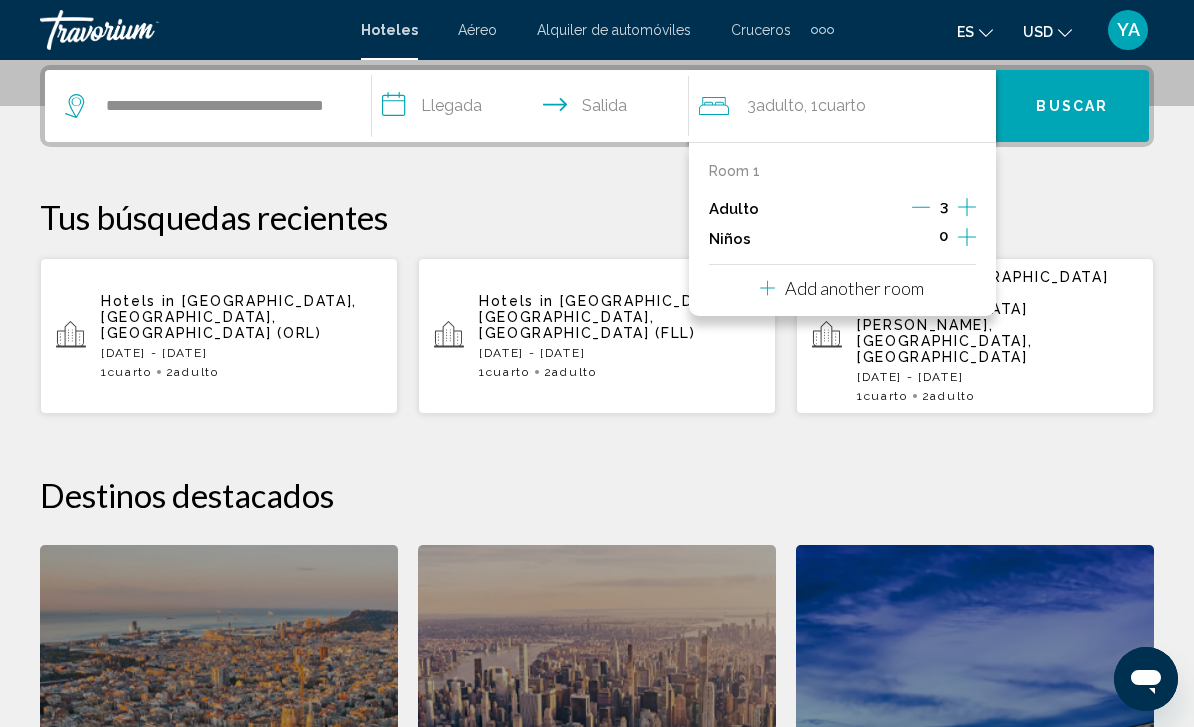 click 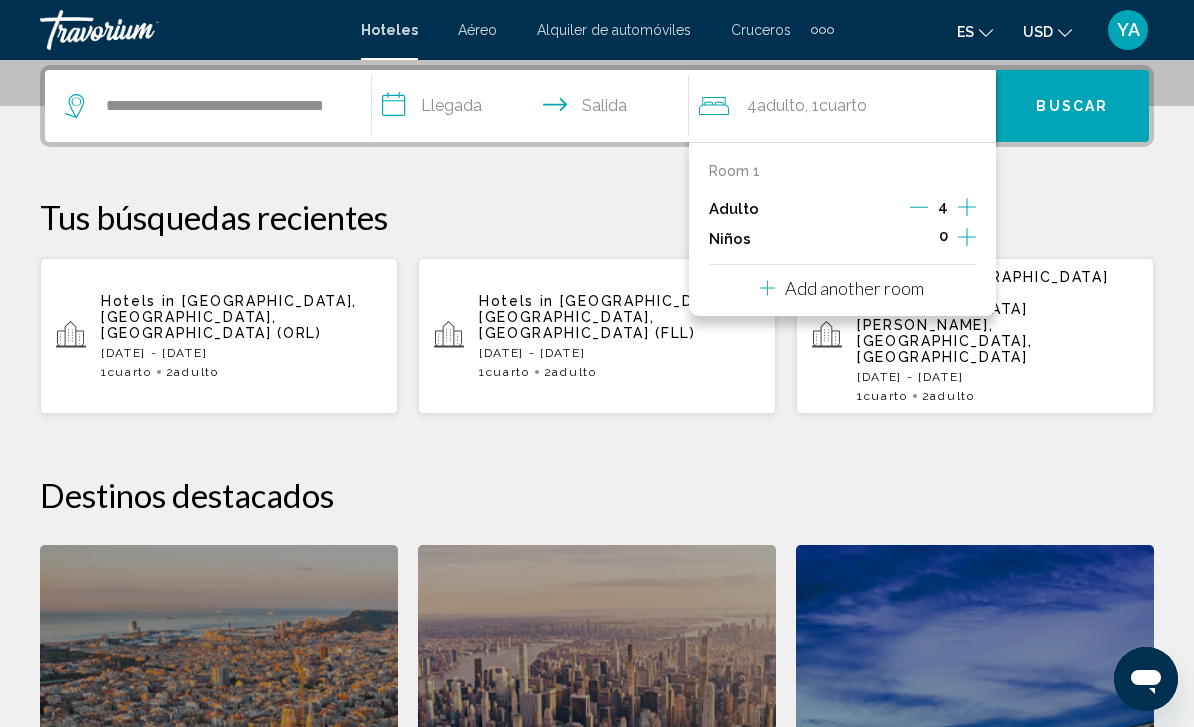 click 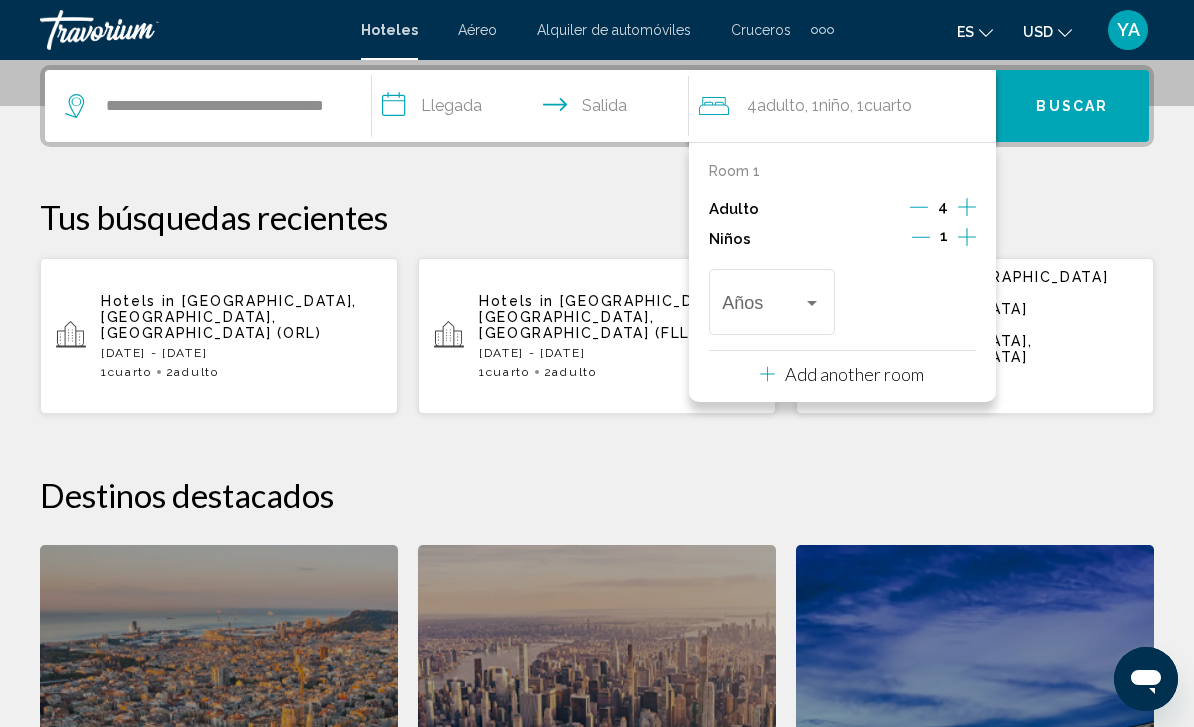 click at bounding box center [812, 303] 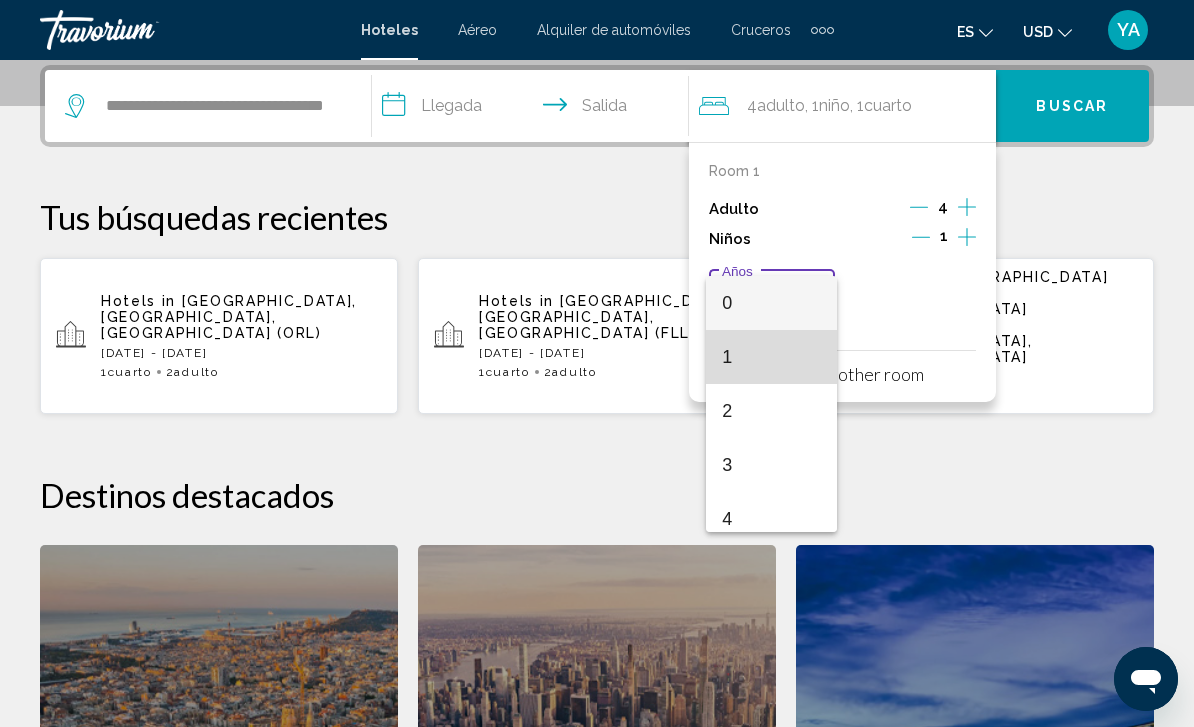 click on "1" at bounding box center [771, 357] 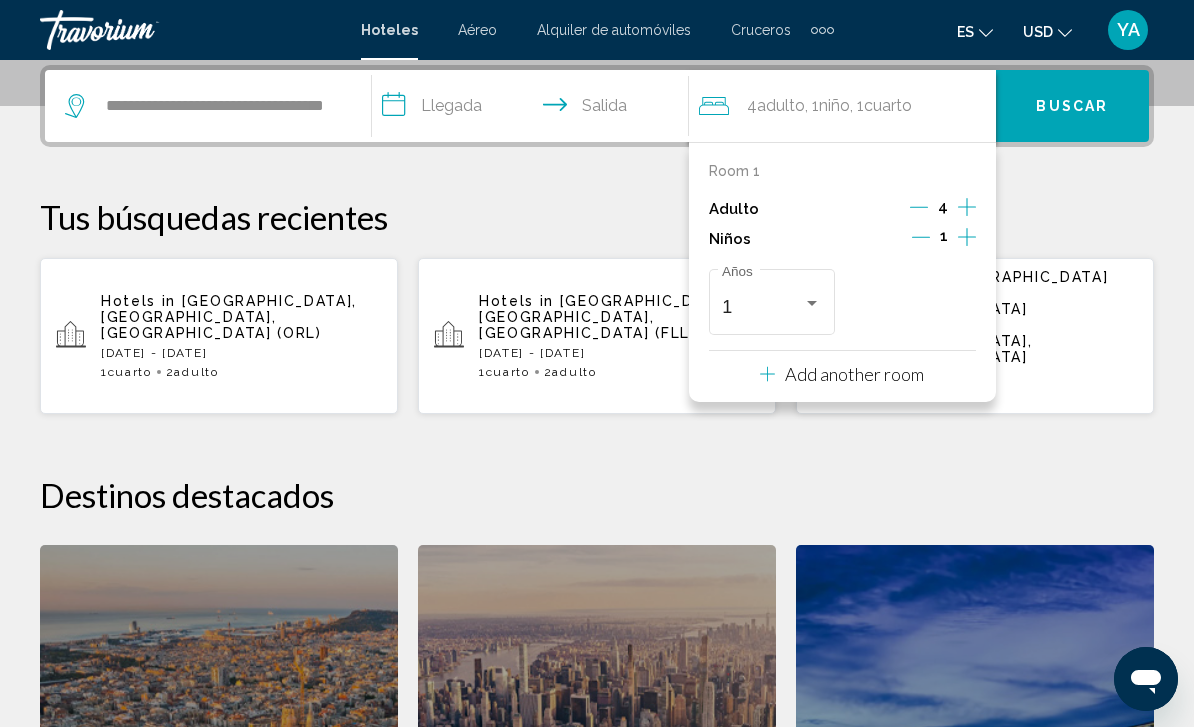 click on "Destinos destacados" 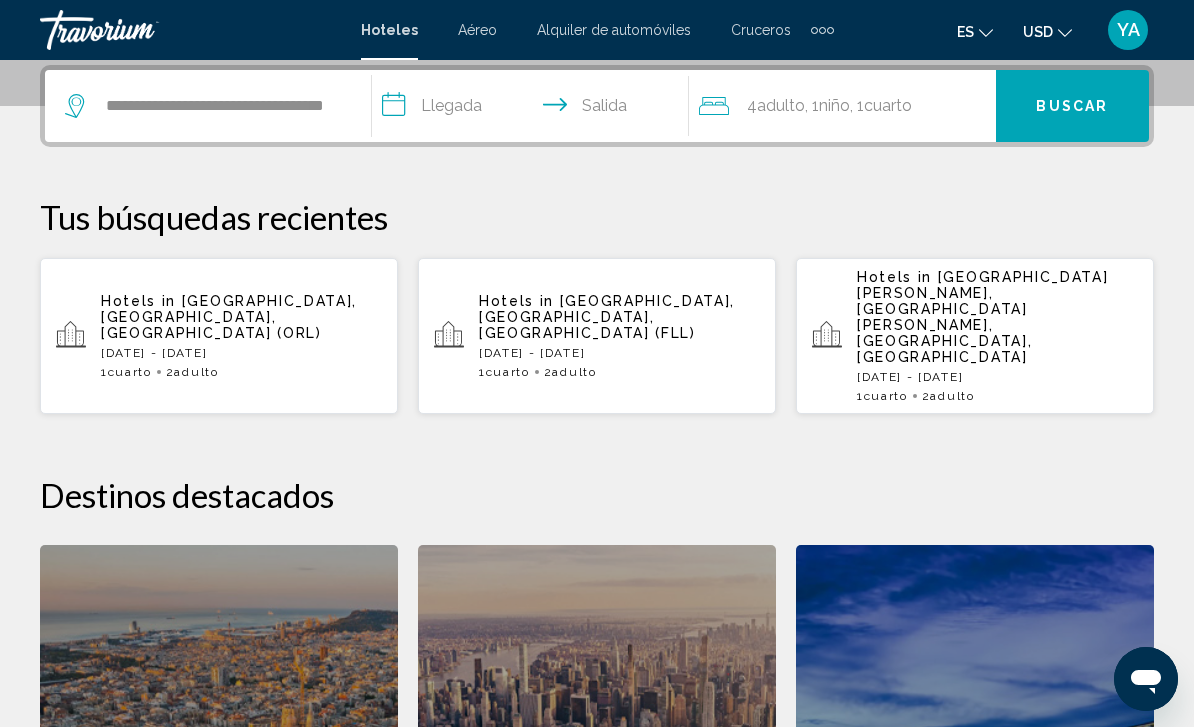 click on "**********" at bounding box center (534, 109) 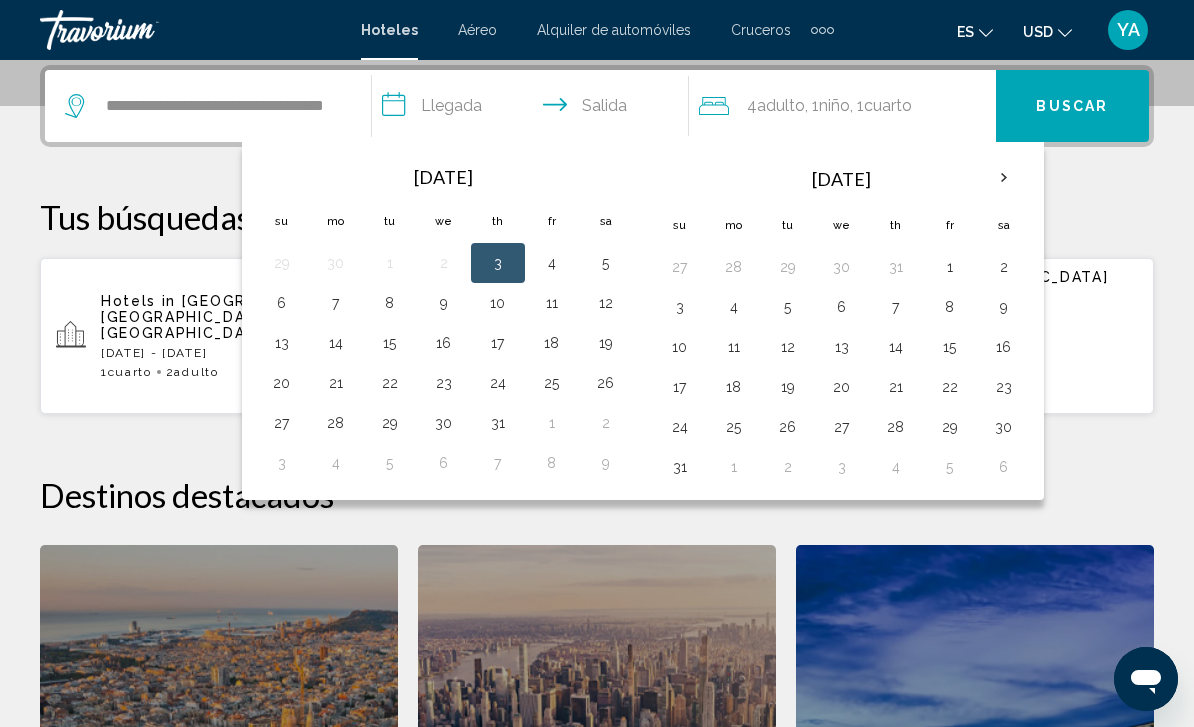 click at bounding box center (1004, 178) 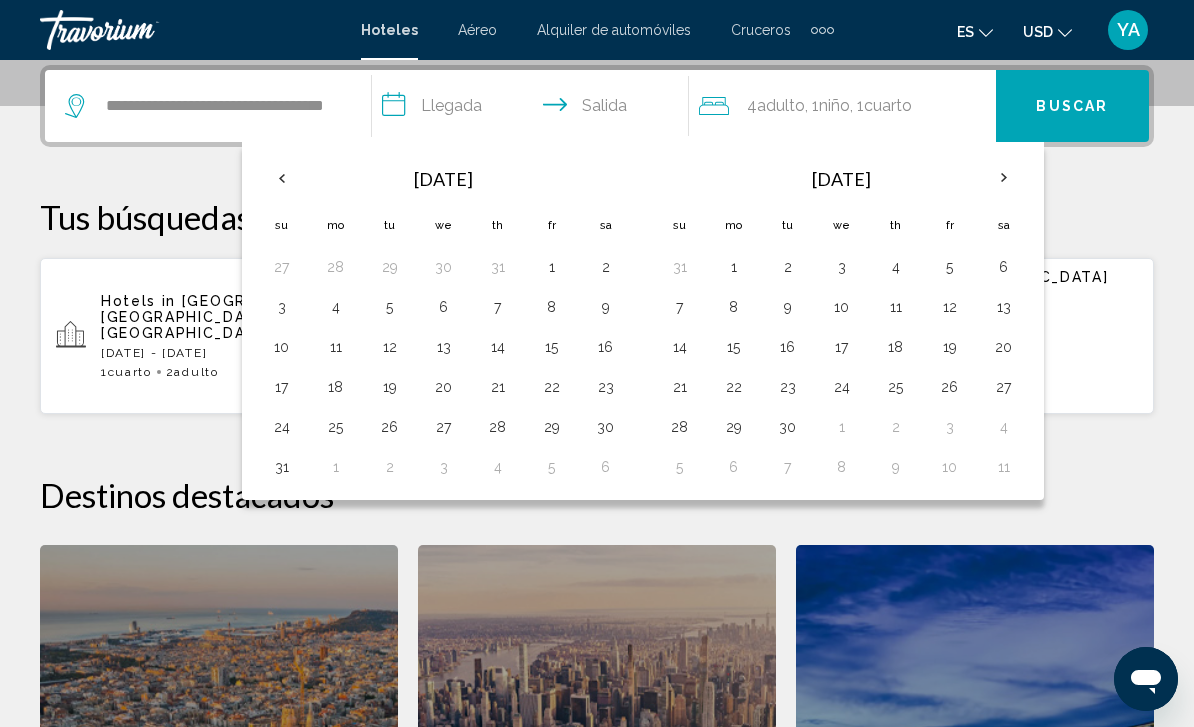 click on "20" at bounding box center (1004, 347) 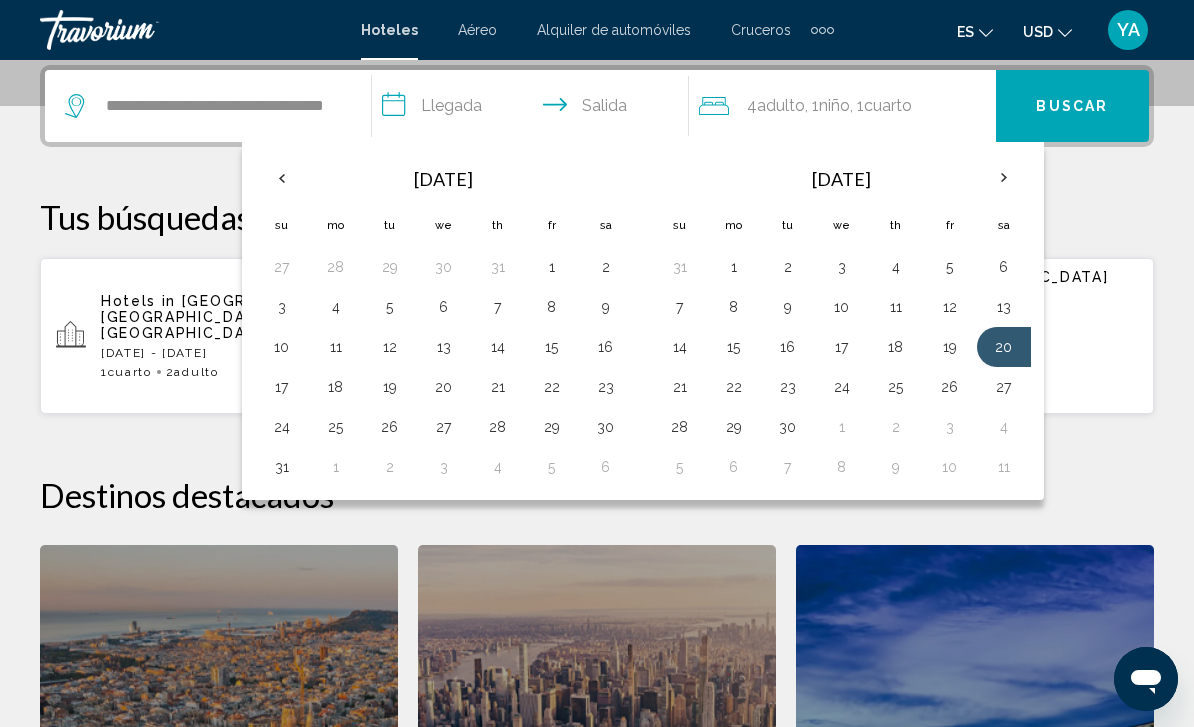 click on "24" at bounding box center (842, 387) 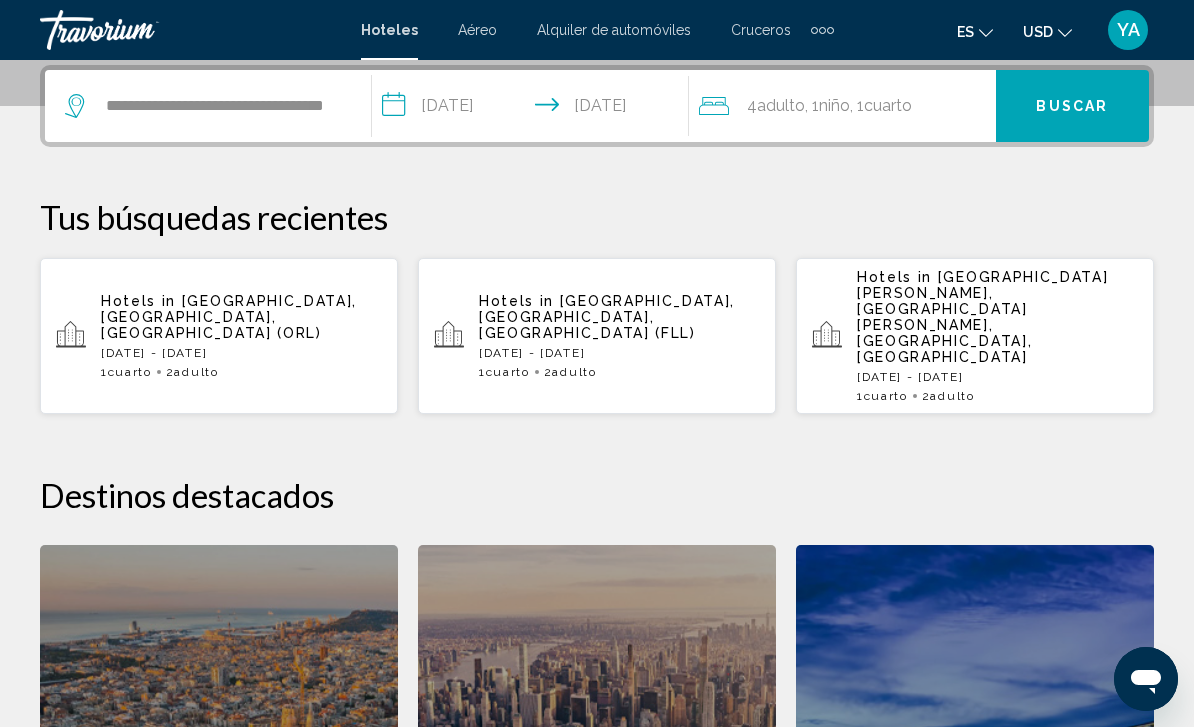 click on "**********" at bounding box center (534, 109) 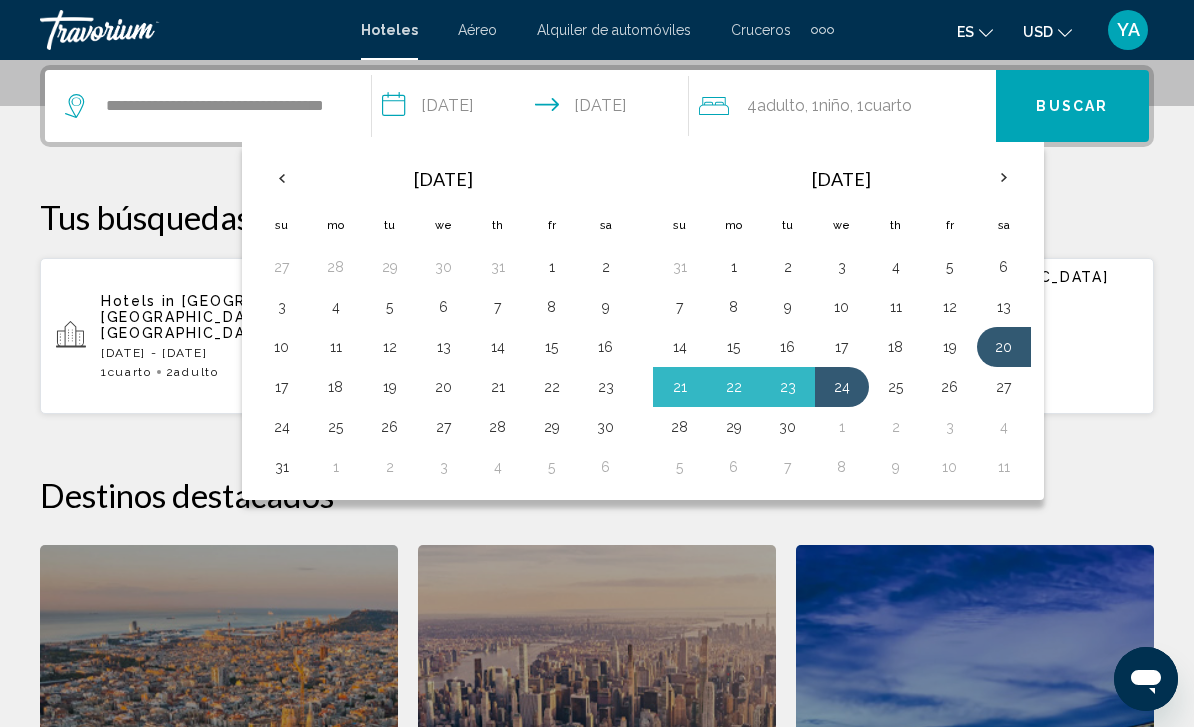 click on "25" at bounding box center [896, 387] 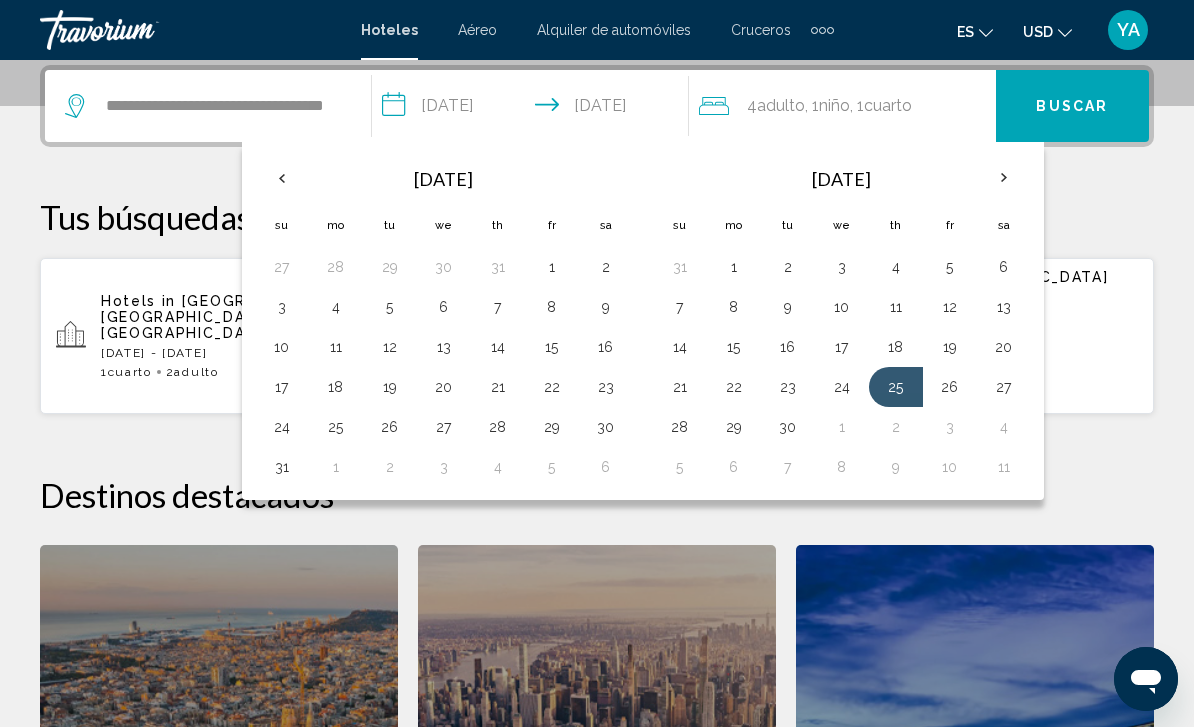 click on "20" at bounding box center [1004, 347] 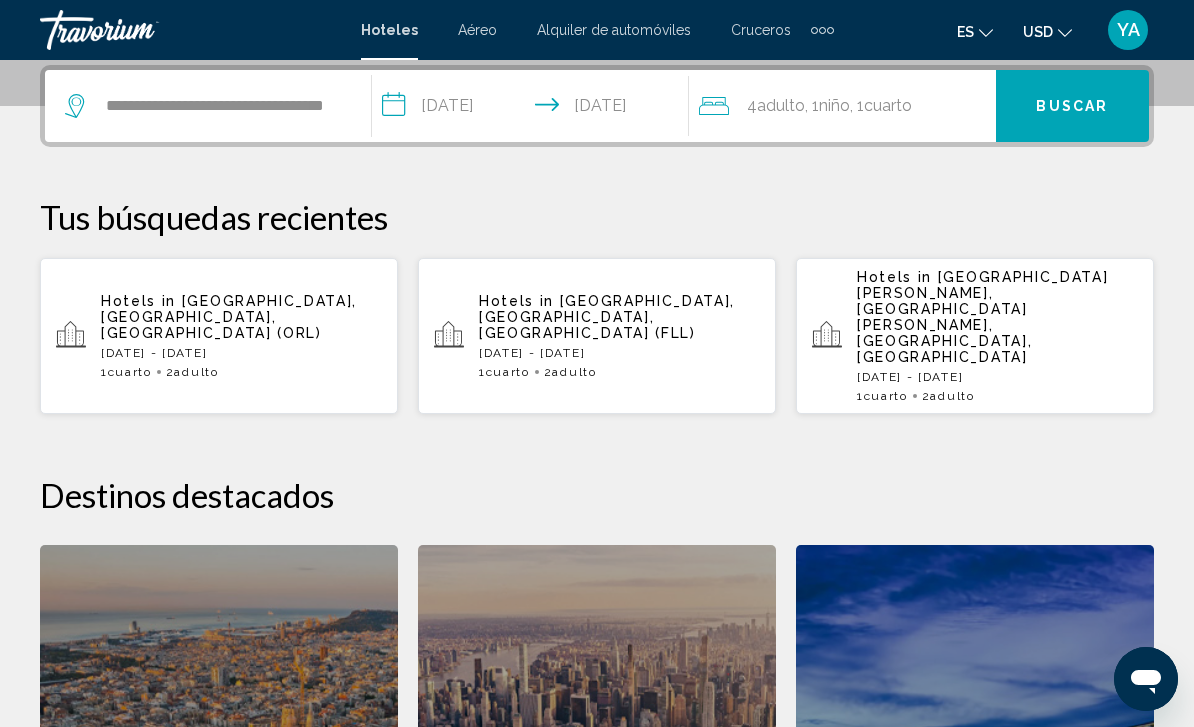 click on "**********" at bounding box center (534, 109) 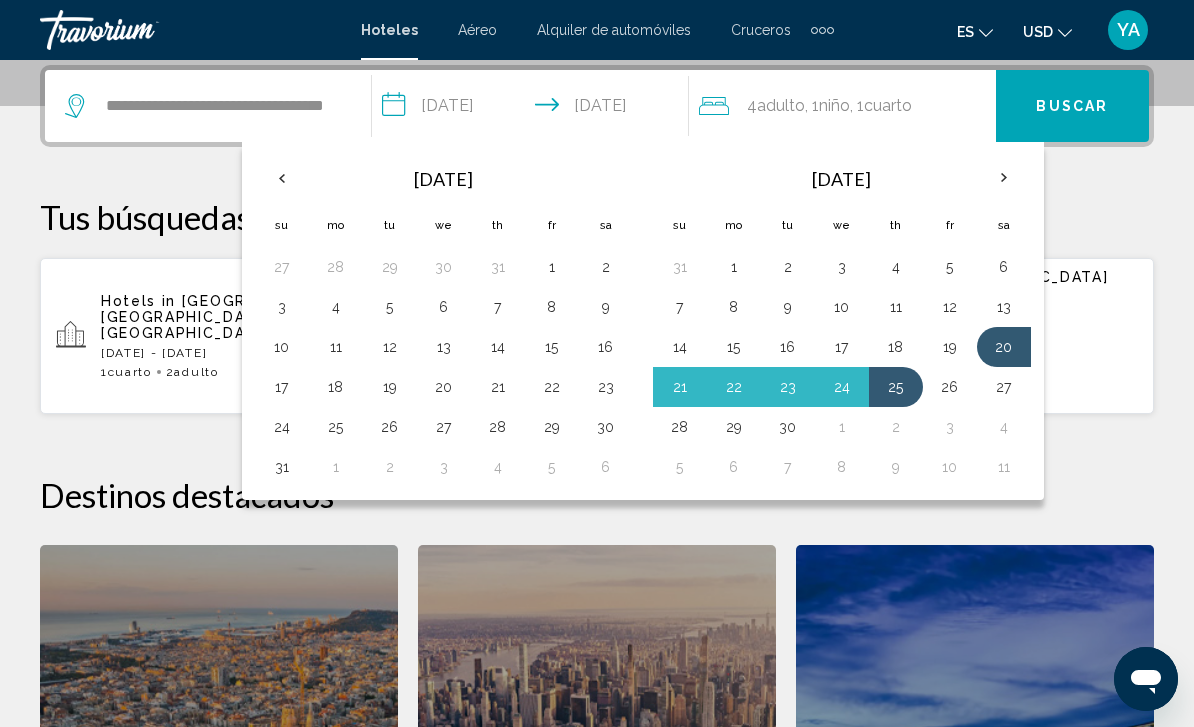 click on "**********" at bounding box center [597, 550] 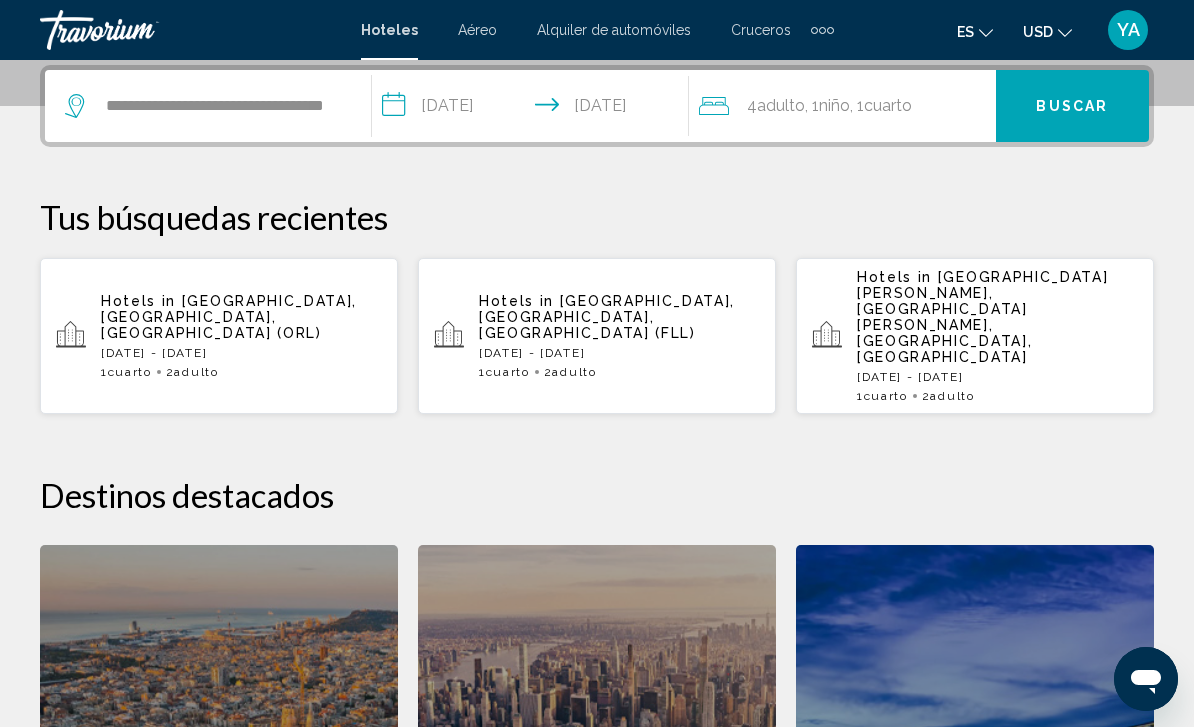 click on "Buscar" at bounding box center (1072, 106) 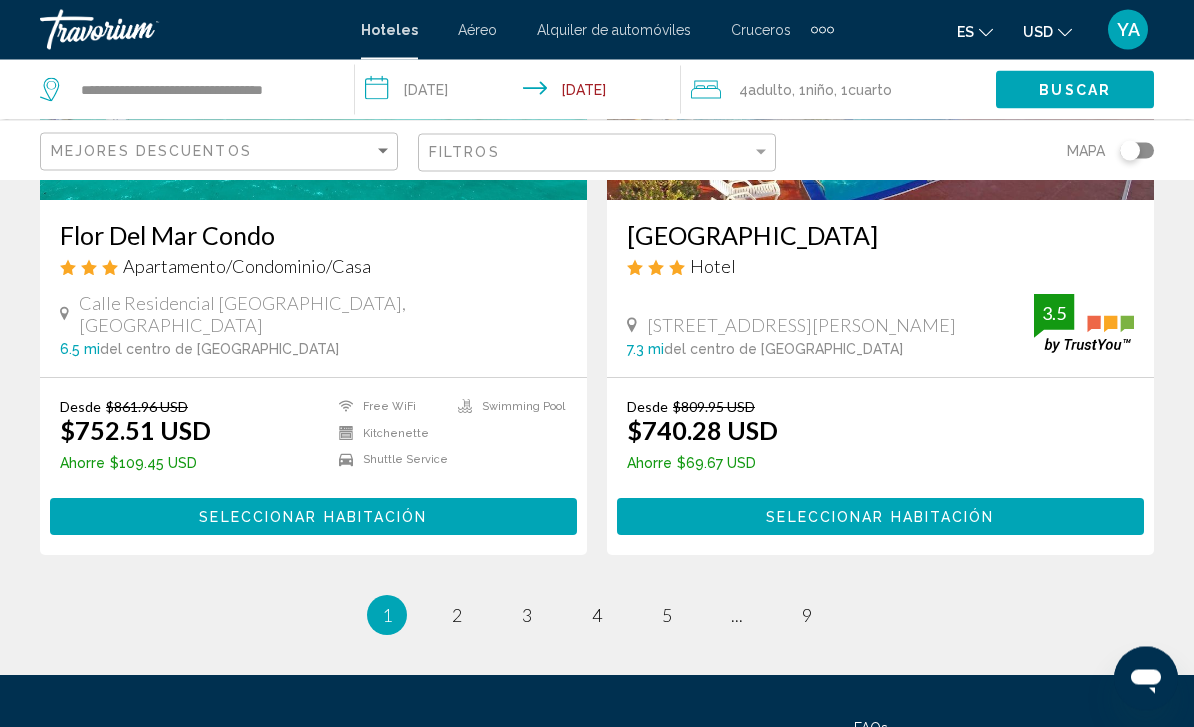 scroll, scrollTop: 4010, scrollLeft: 0, axis: vertical 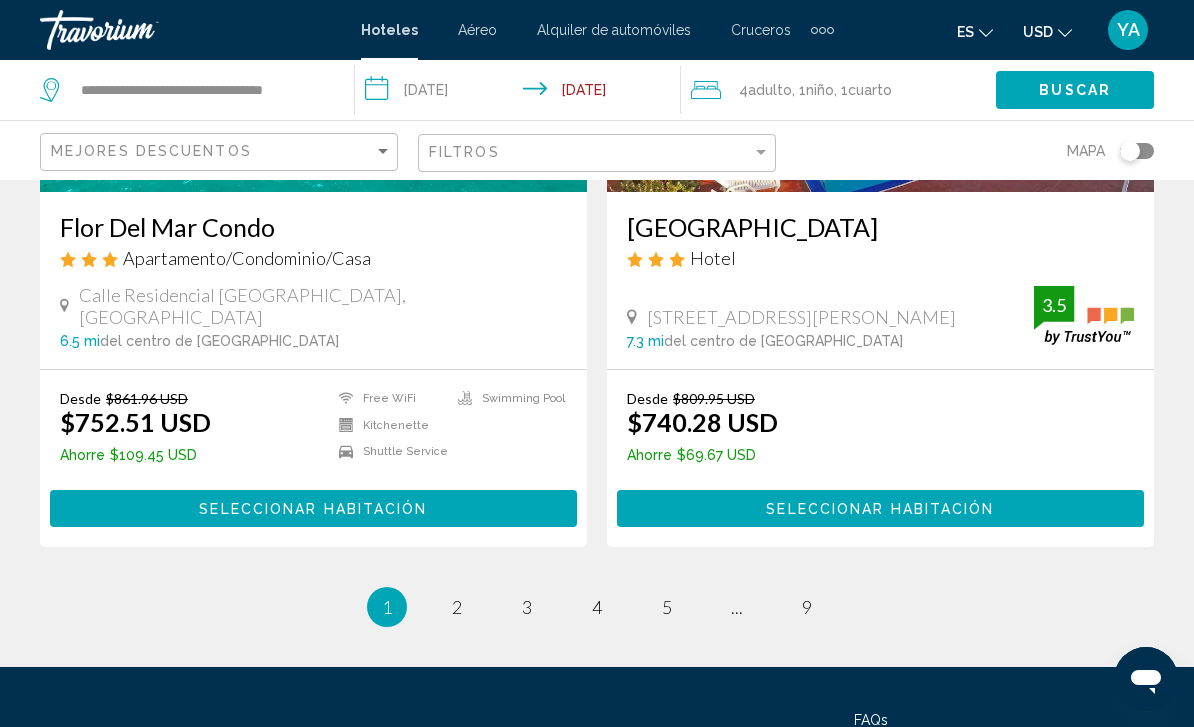 click on "**********" 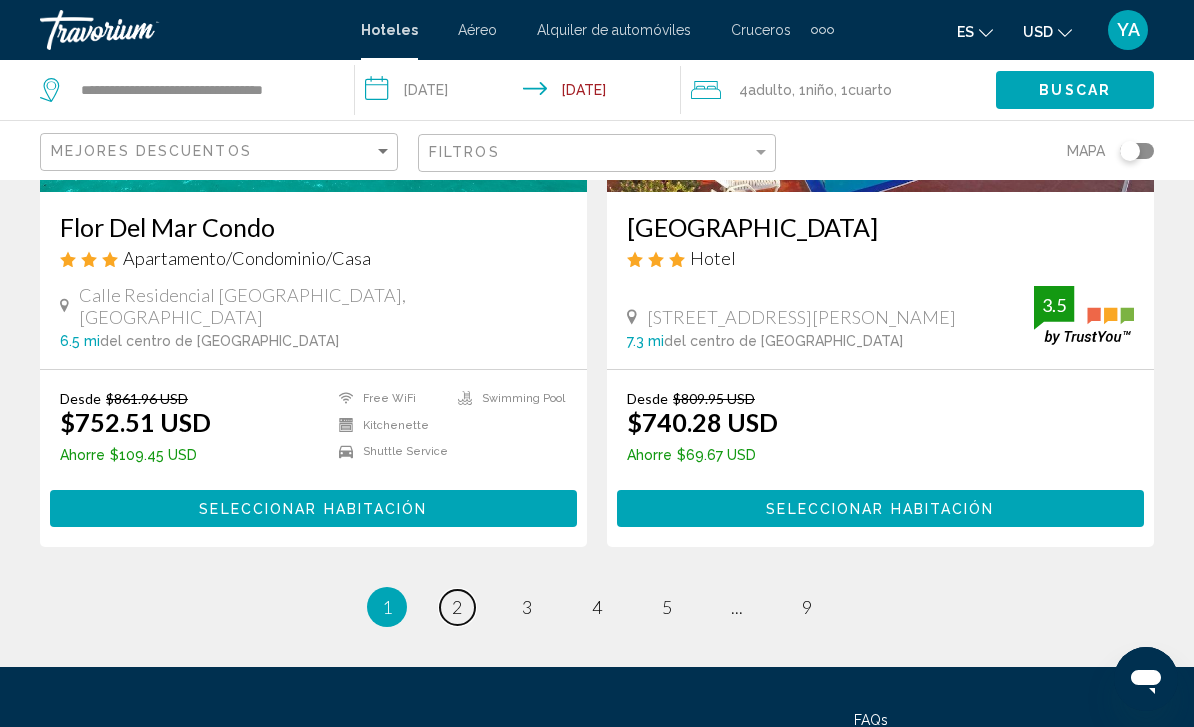 click on "2" at bounding box center [457, 607] 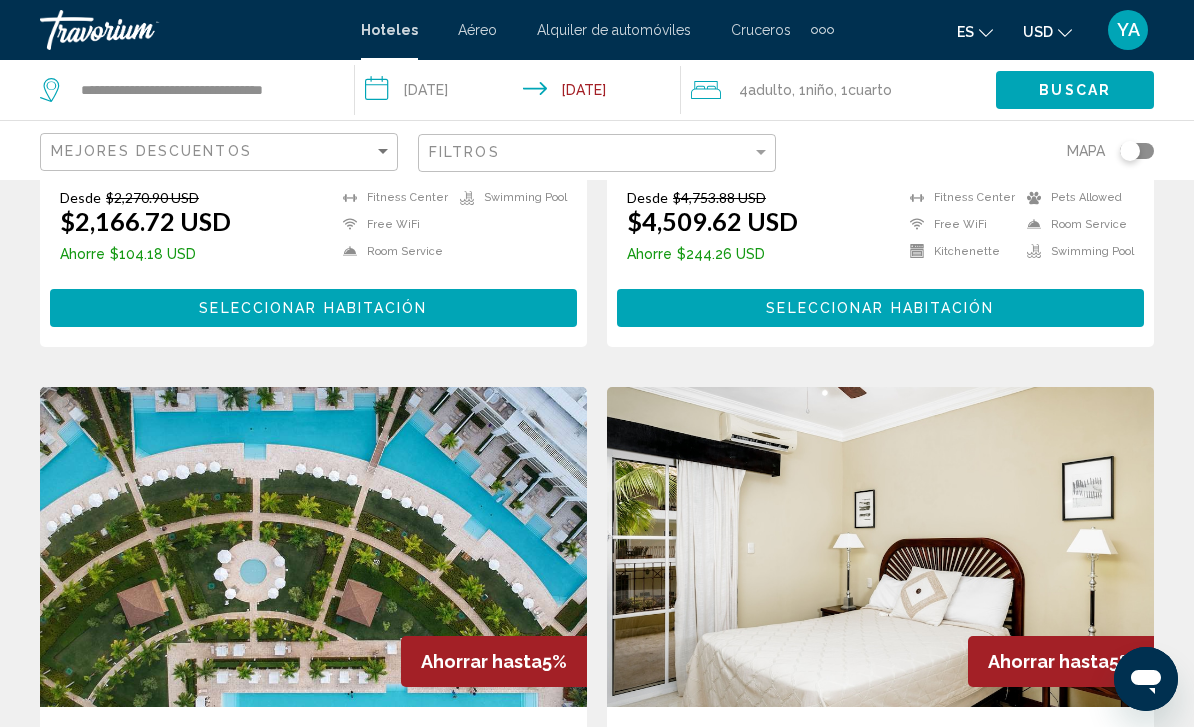 scroll, scrollTop: 1201, scrollLeft: 0, axis: vertical 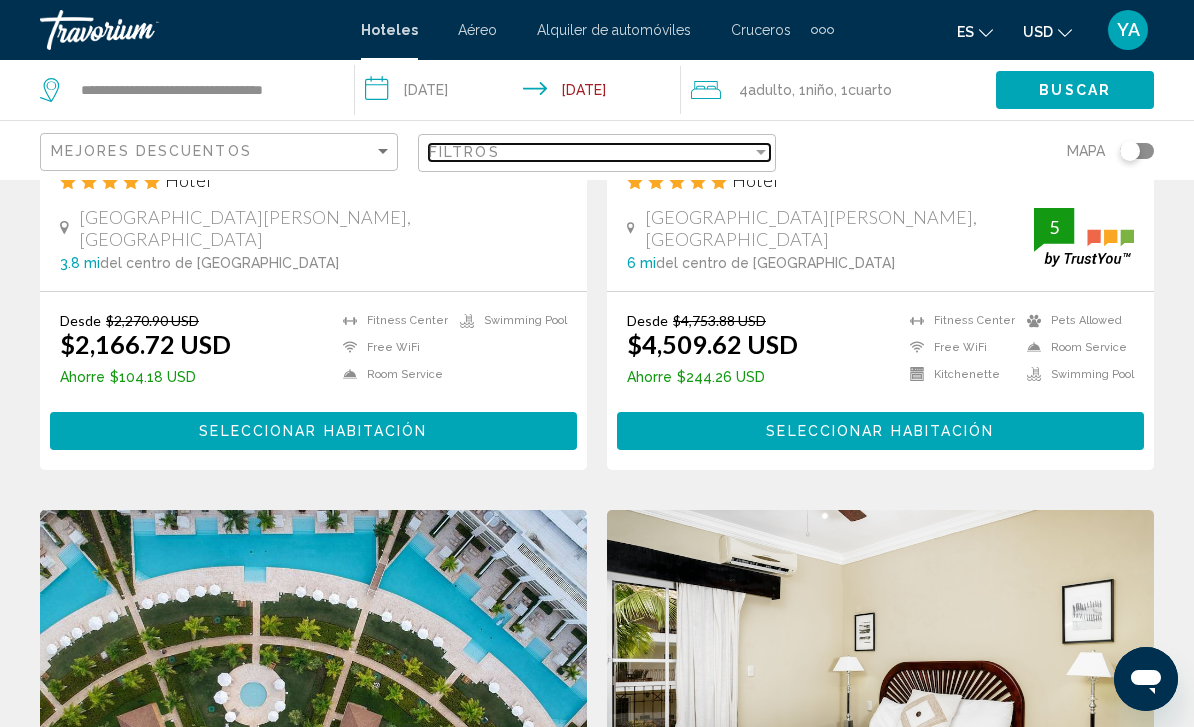 click on "Filtros" at bounding box center [590, 152] 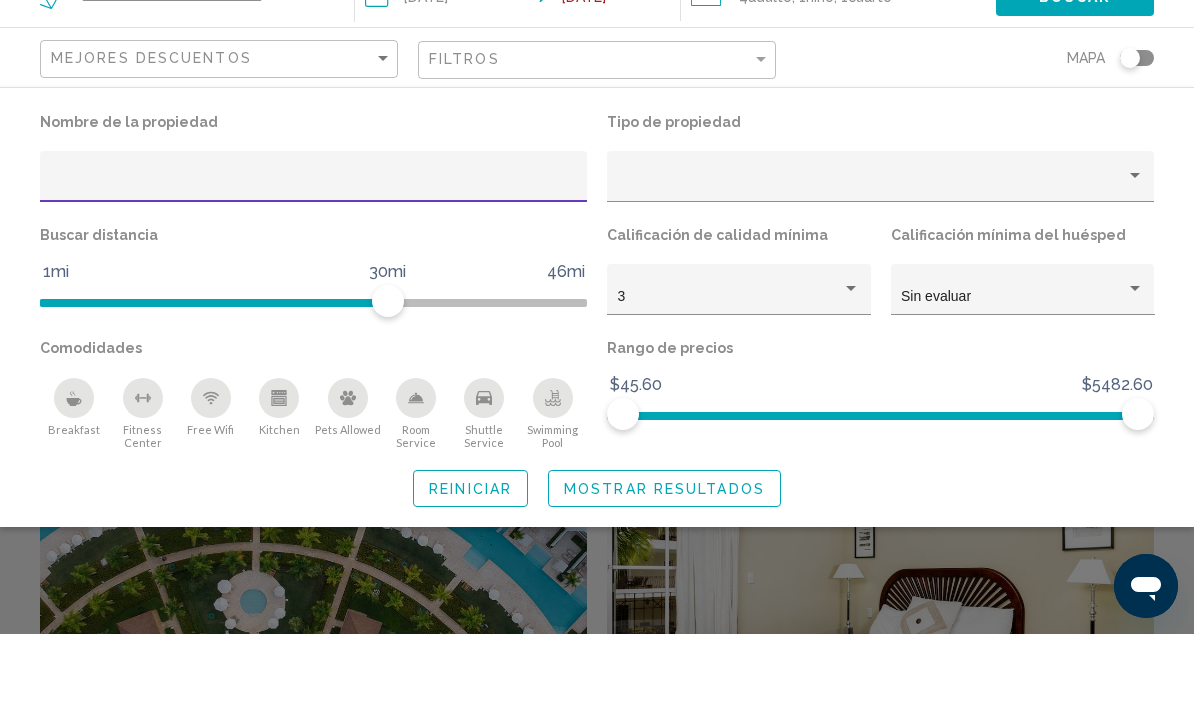 click at bounding box center [314, 277] 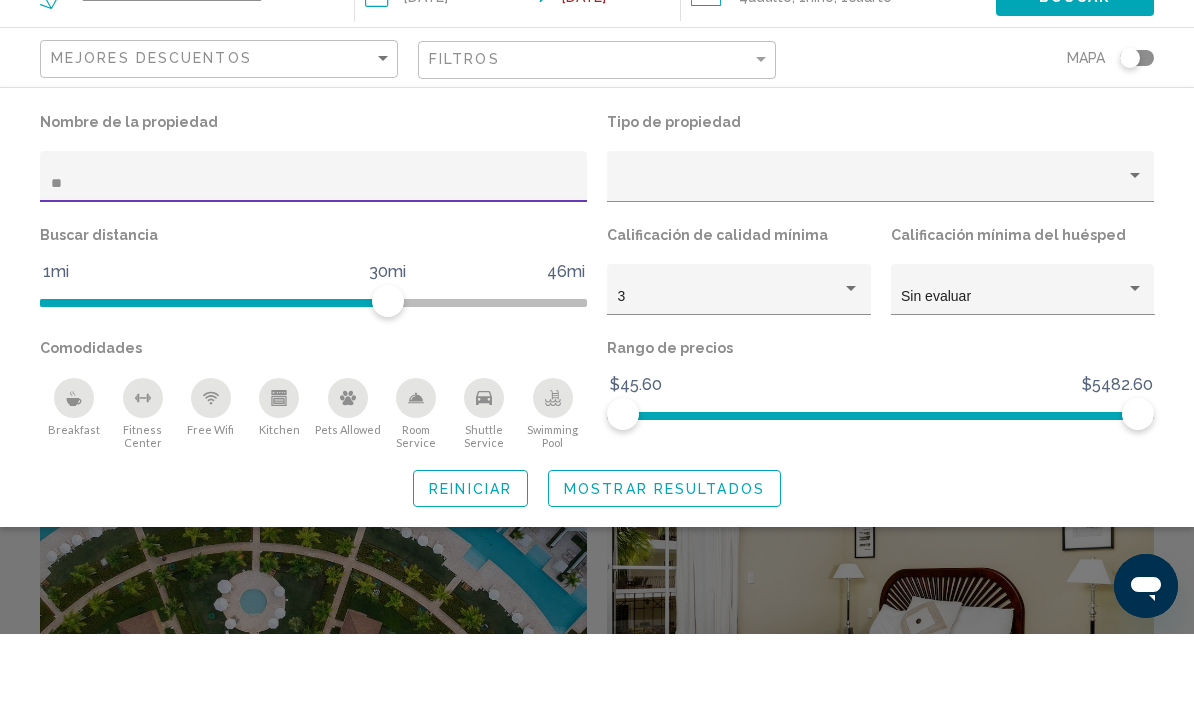 type on "***" 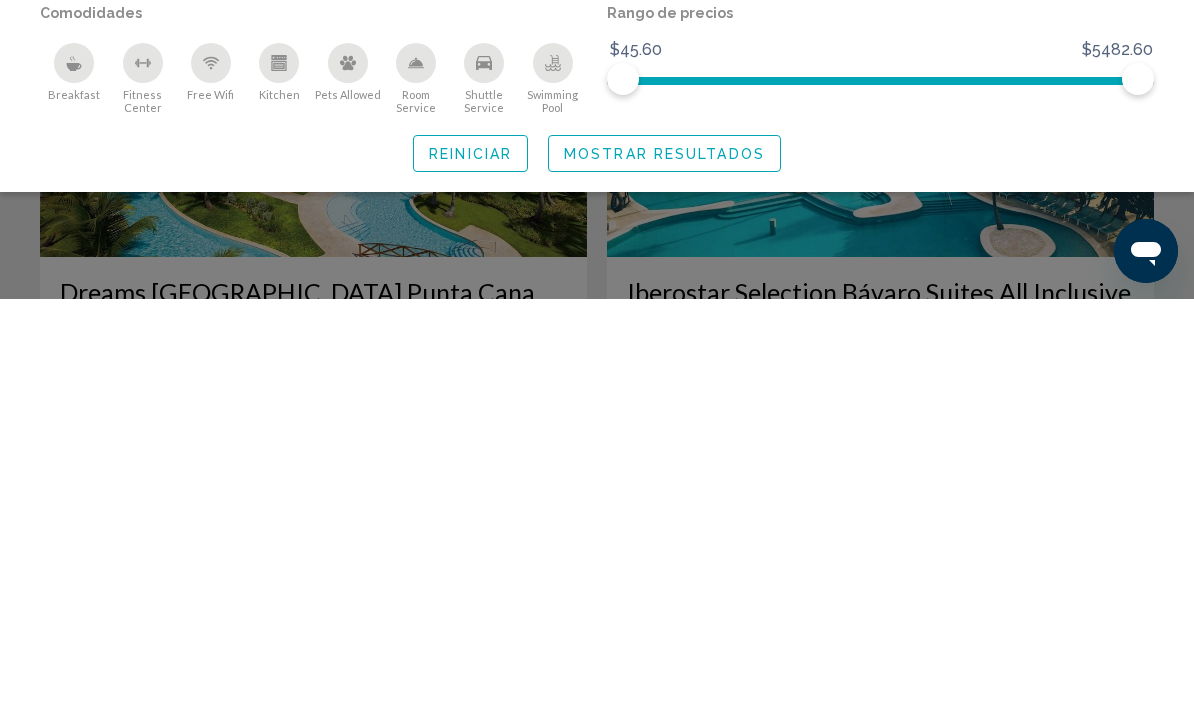 scroll, scrollTop: 1375, scrollLeft: 0, axis: vertical 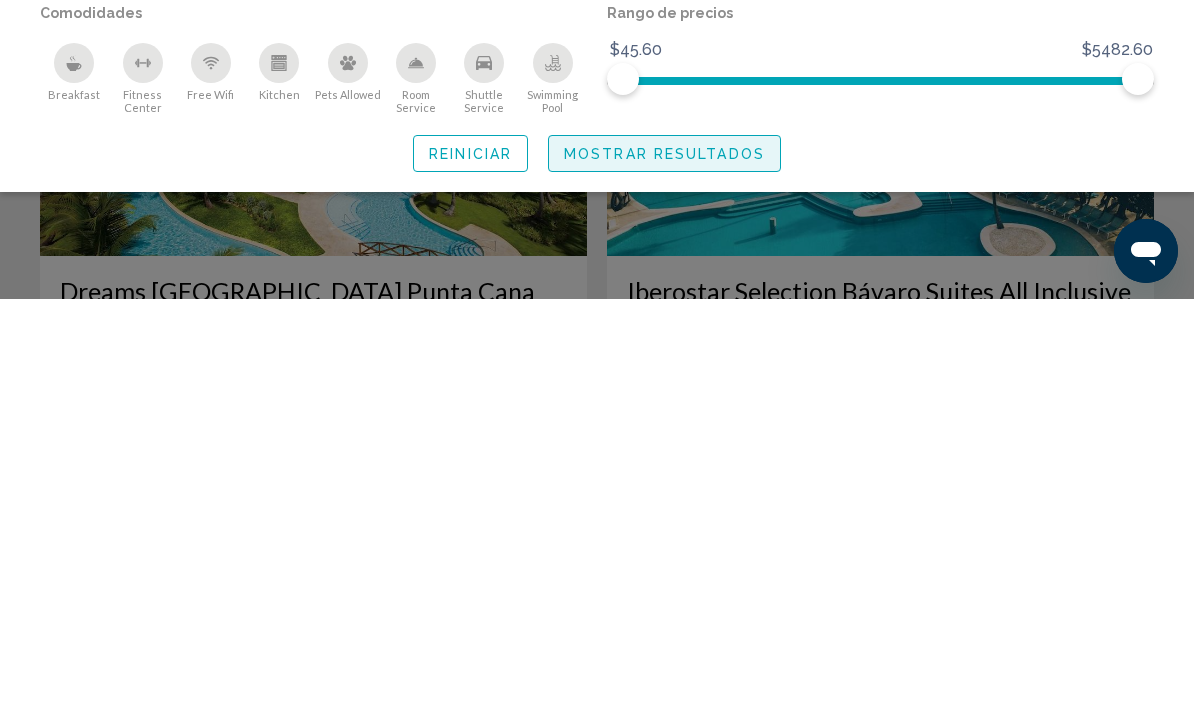 click on "Mostrar resultados" 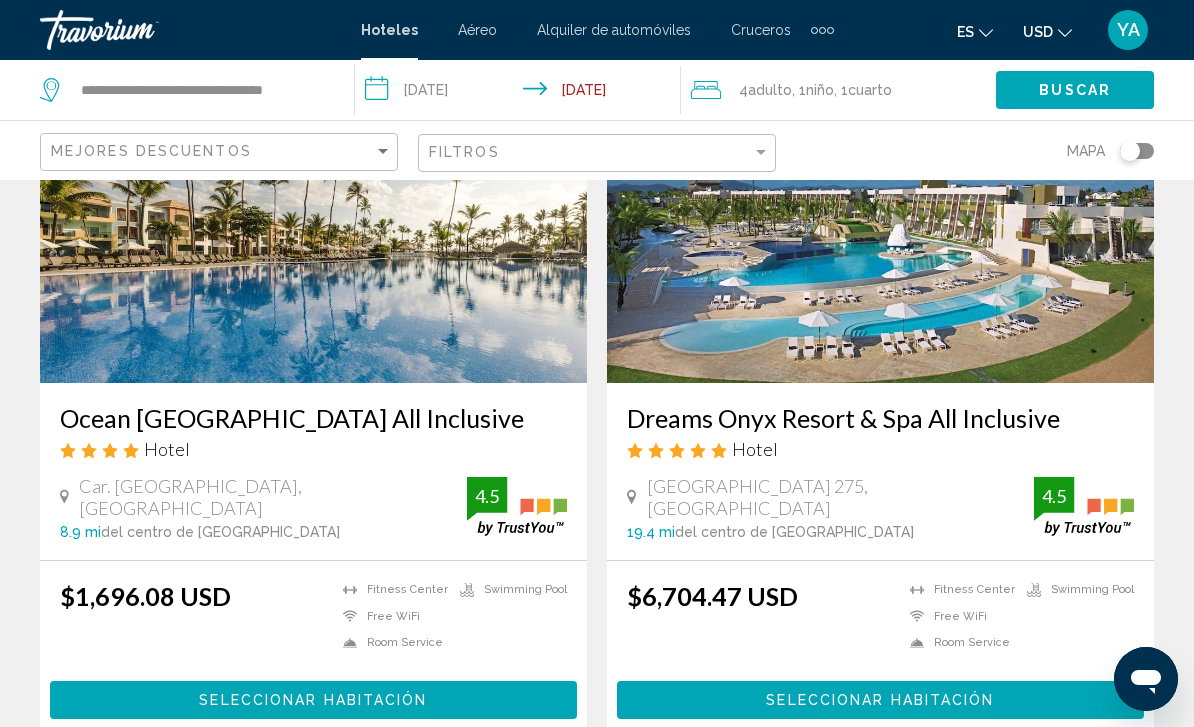 scroll, scrollTop: 3213, scrollLeft: 0, axis: vertical 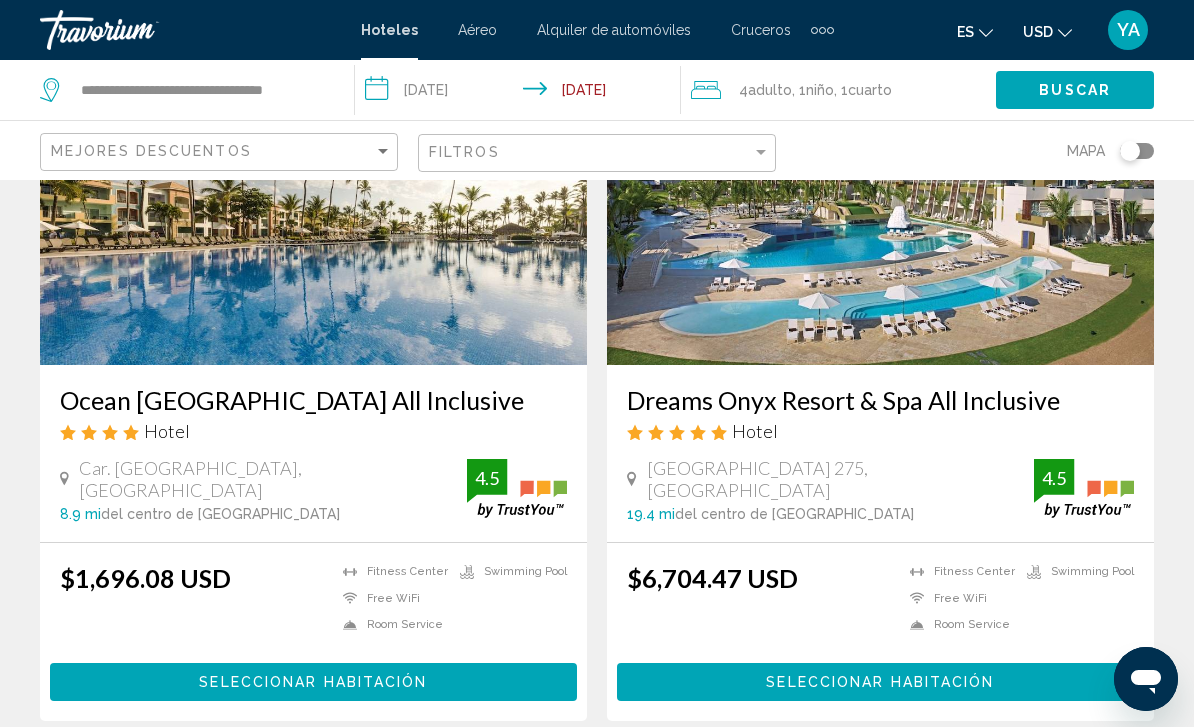 click on "Seleccionar habitación" at bounding box center (313, 683) 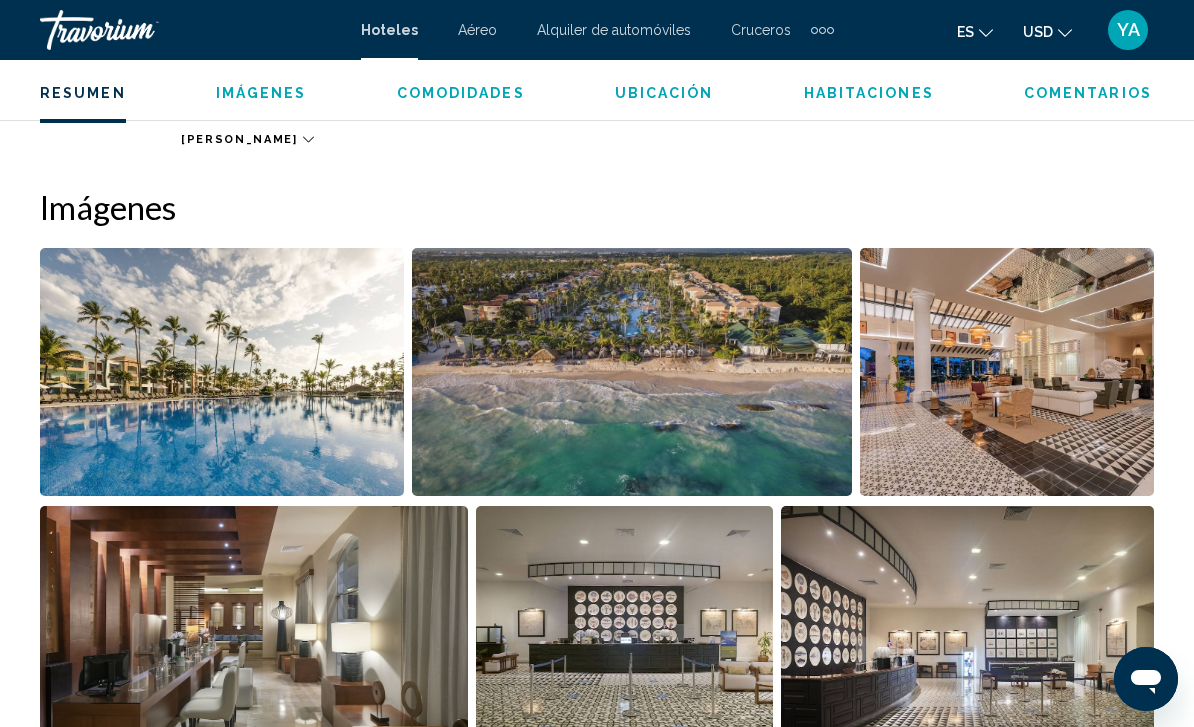 scroll, scrollTop: 1262, scrollLeft: 0, axis: vertical 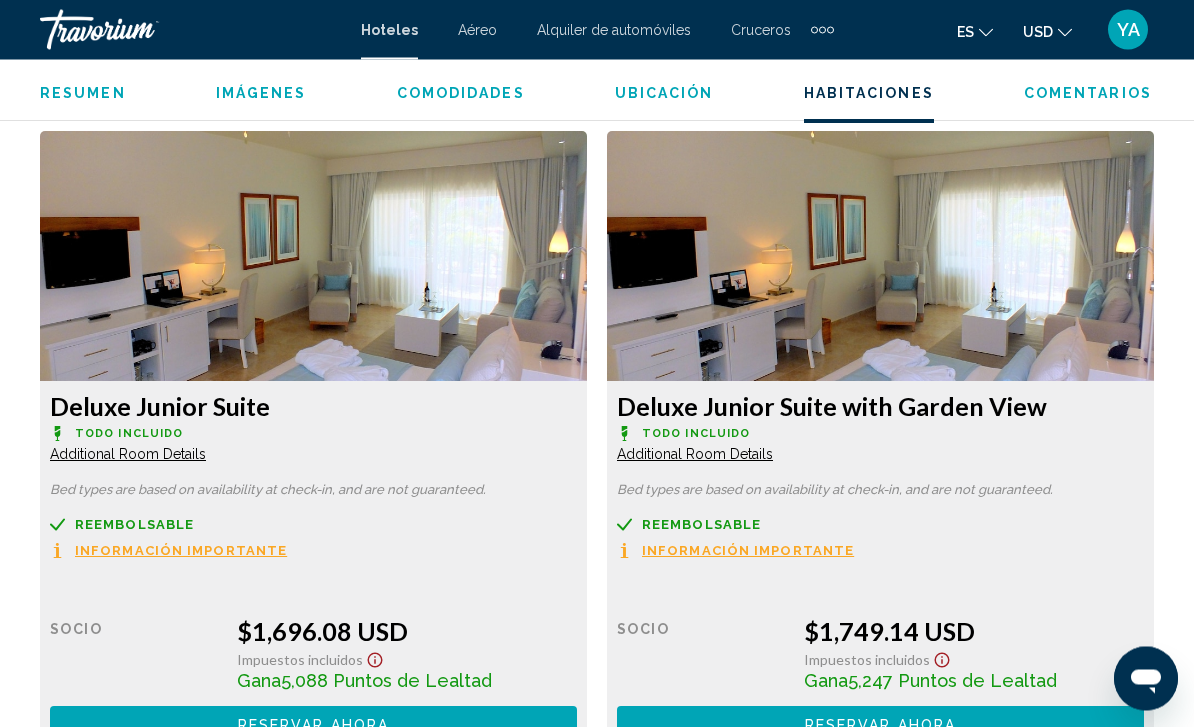 click at bounding box center [313, 257] 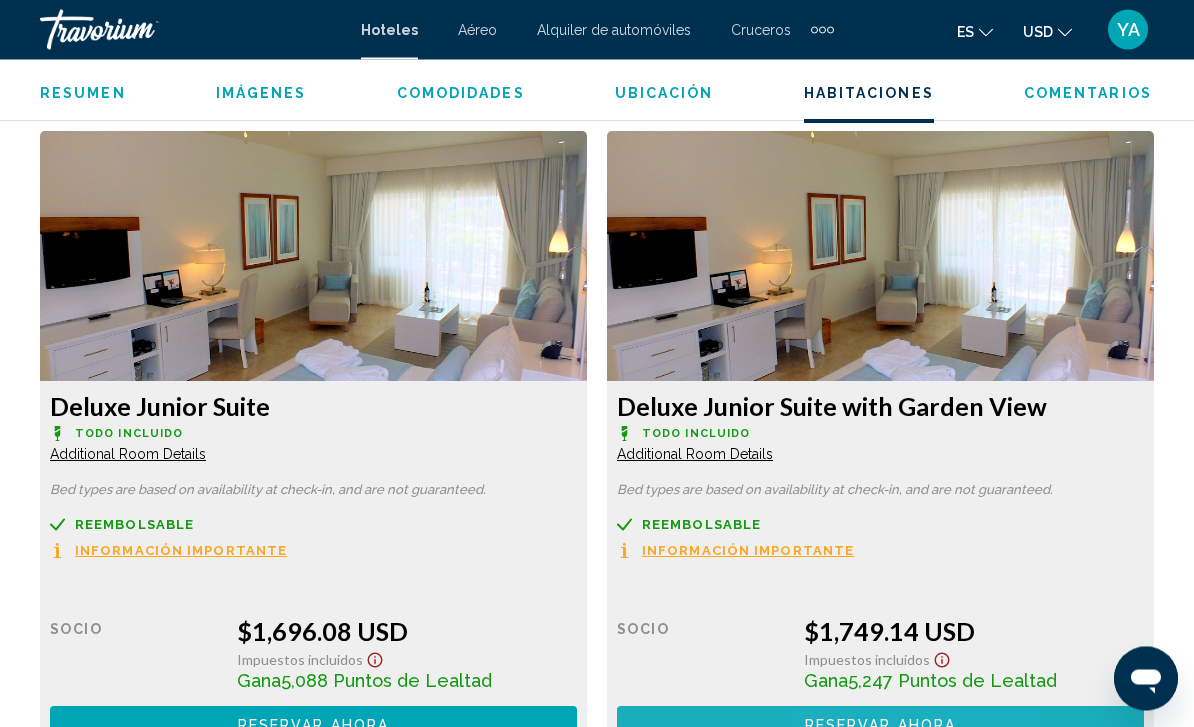 scroll, scrollTop: 3051, scrollLeft: 0, axis: vertical 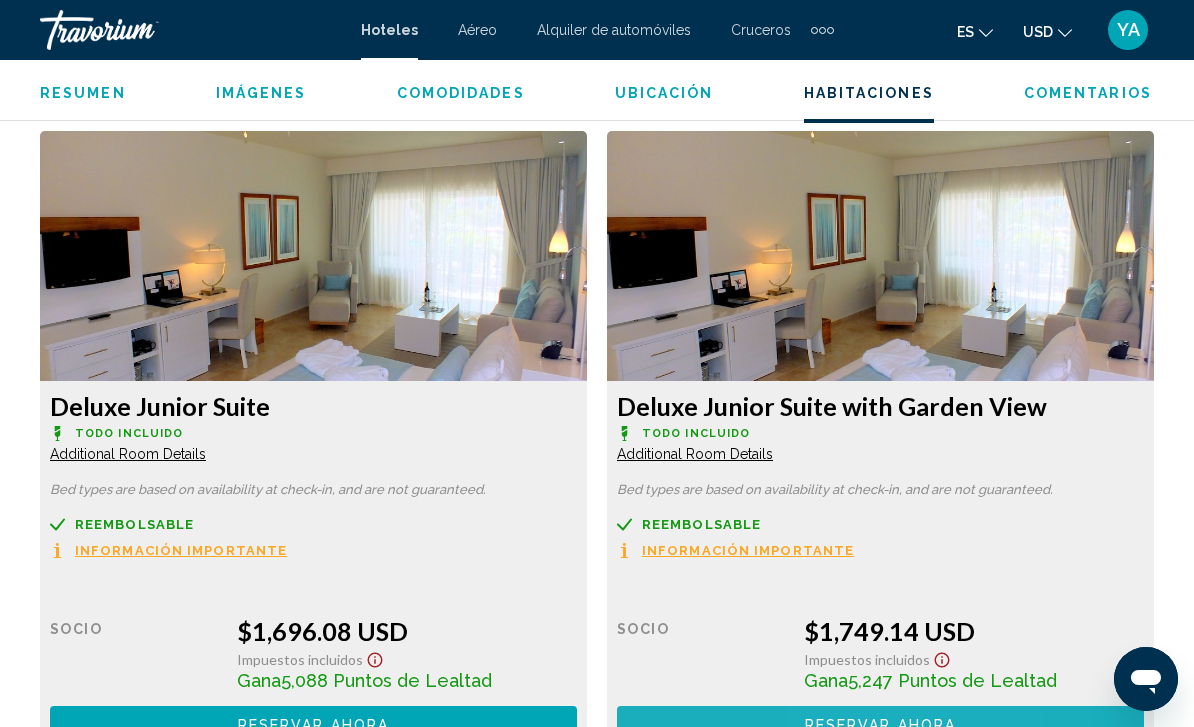 click on "Reservar ahora" at bounding box center [313, 725] 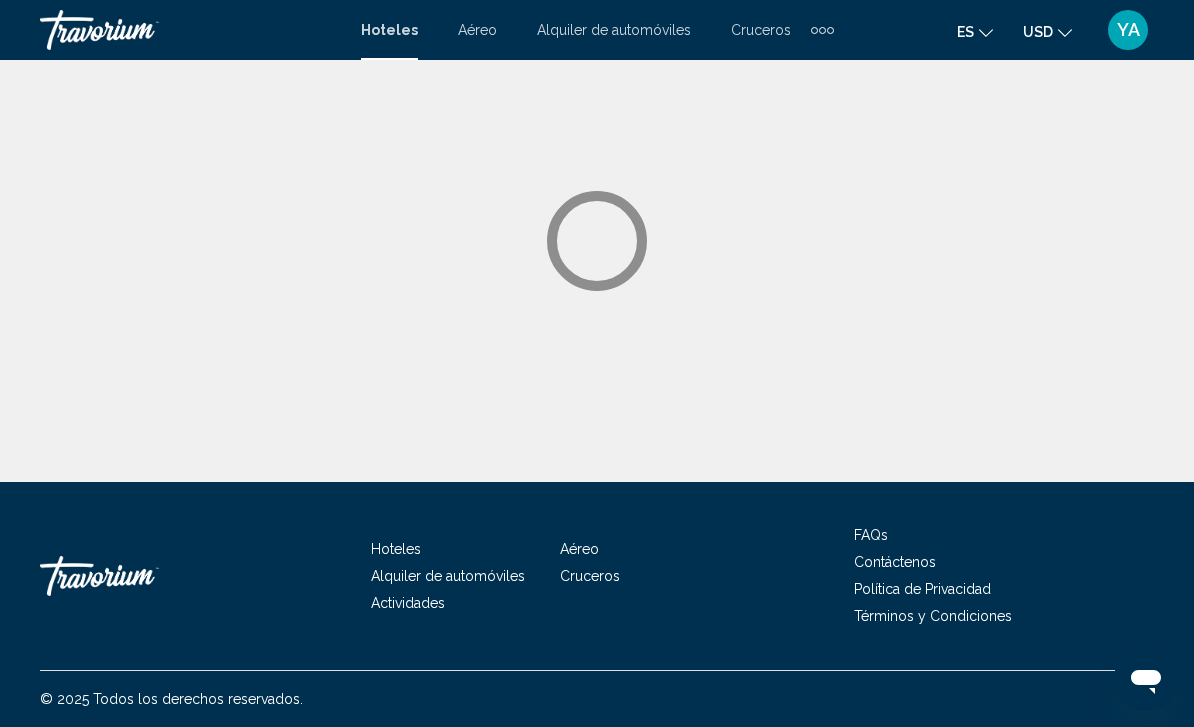 scroll, scrollTop: 0, scrollLeft: 0, axis: both 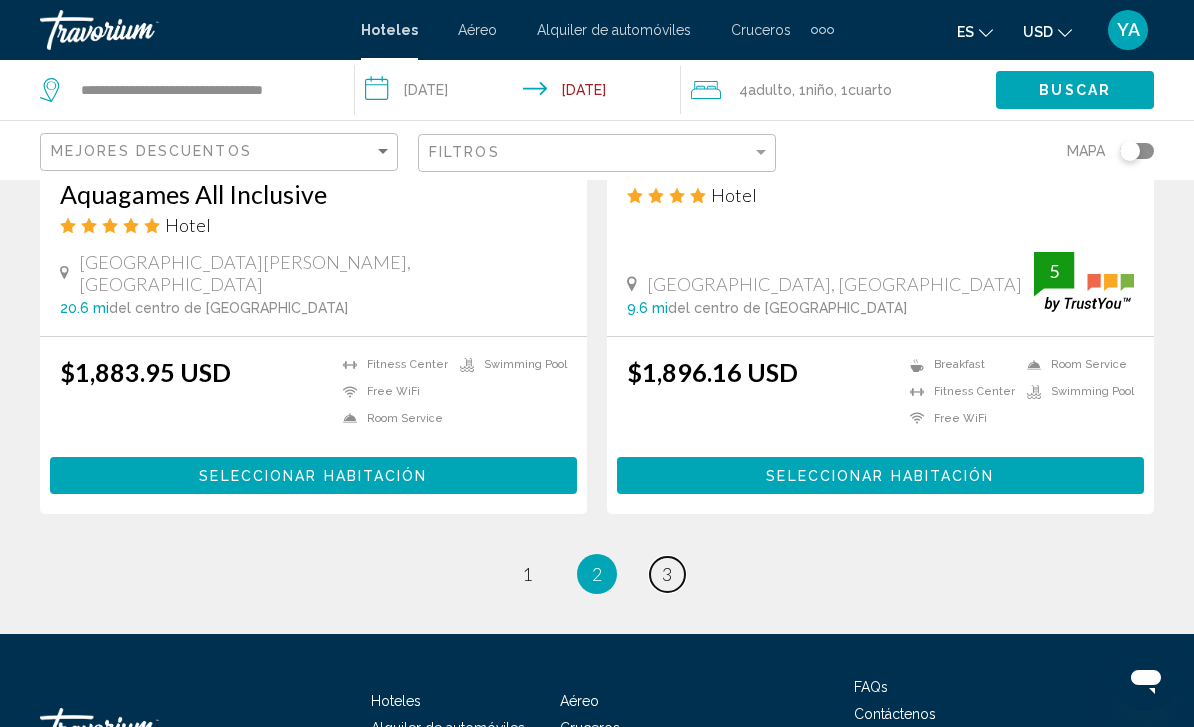 click on "page  3" at bounding box center (667, 574) 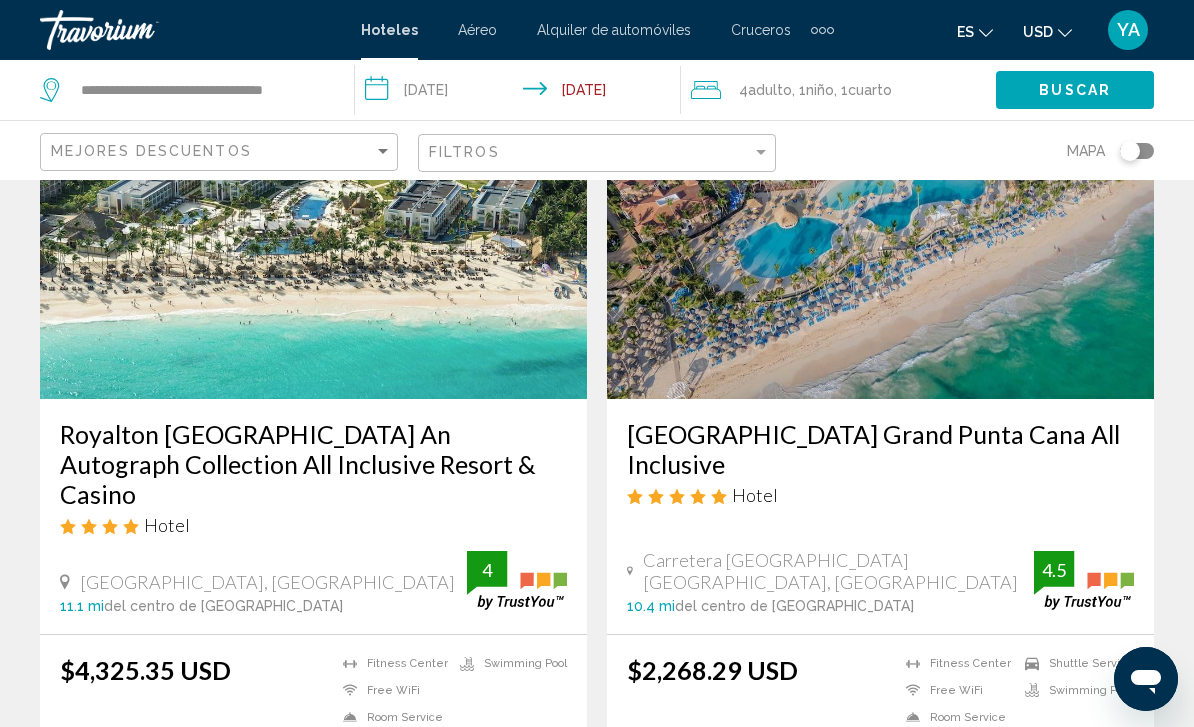scroll, scrollTop: 0, scrollLeft: 0, axis: both 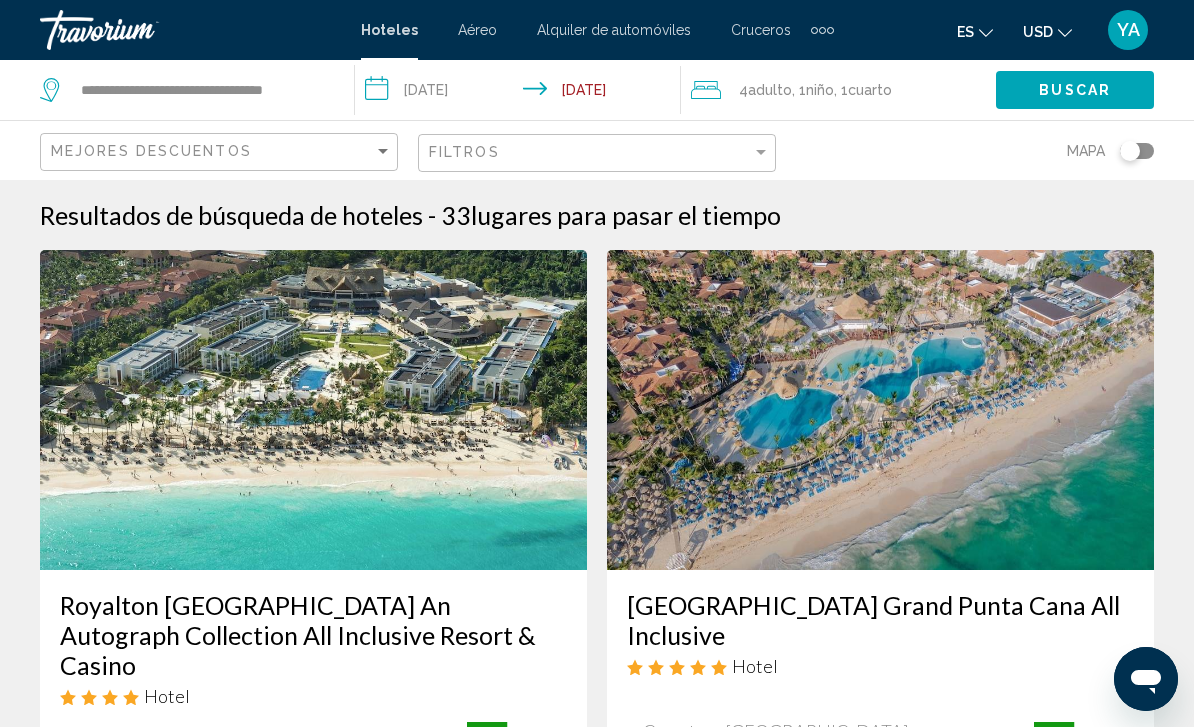 click on "**********" at bounding box center [521, 93] 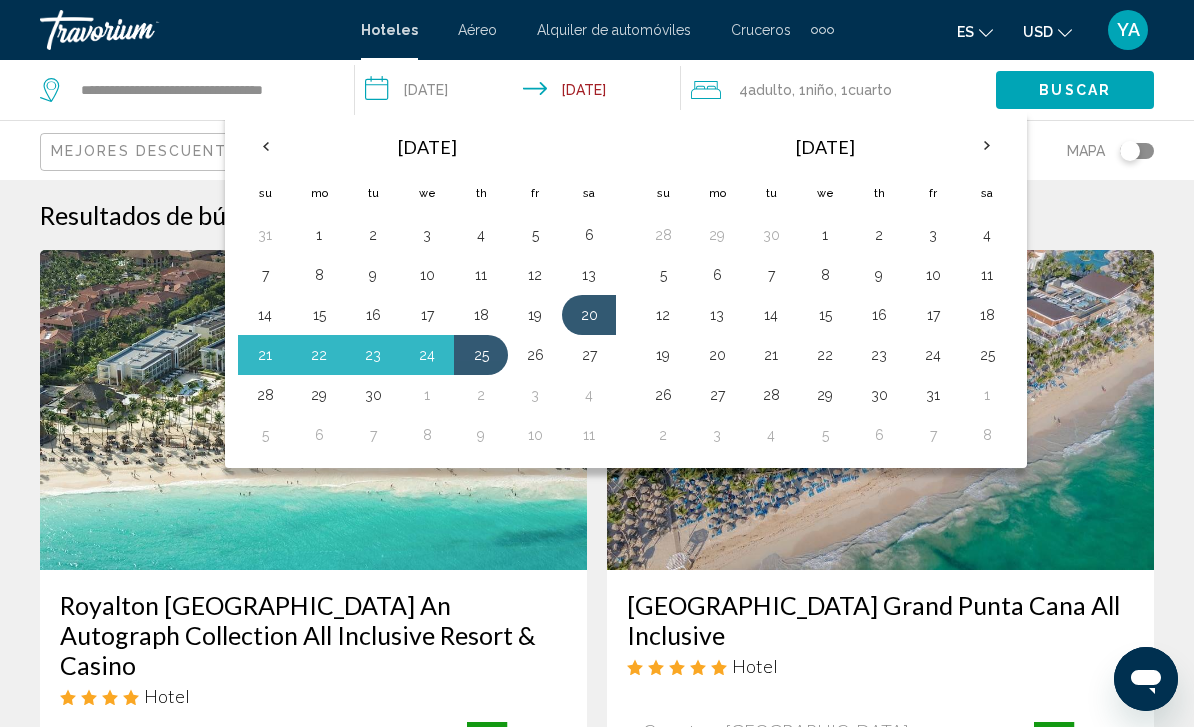click on ", 1  Cuarto habitaciones" 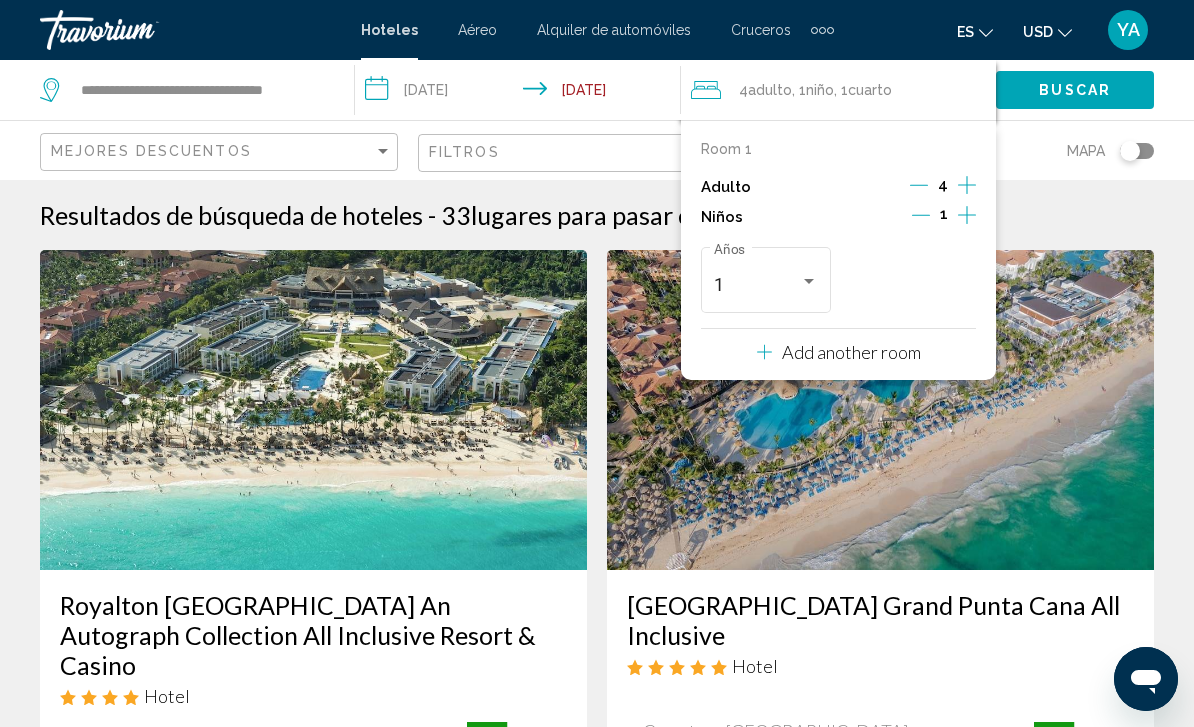 click on "4  Adulto Adulto , 1  Niño Niños , 1  Cuarto habitaciones" 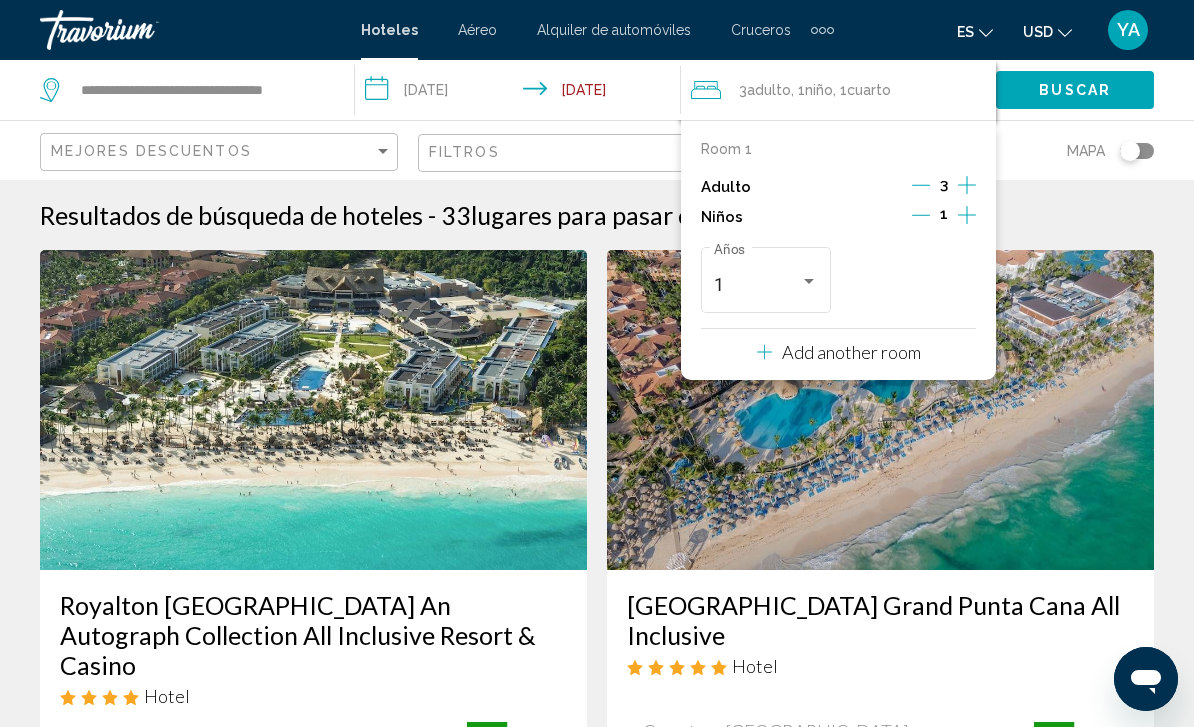 click 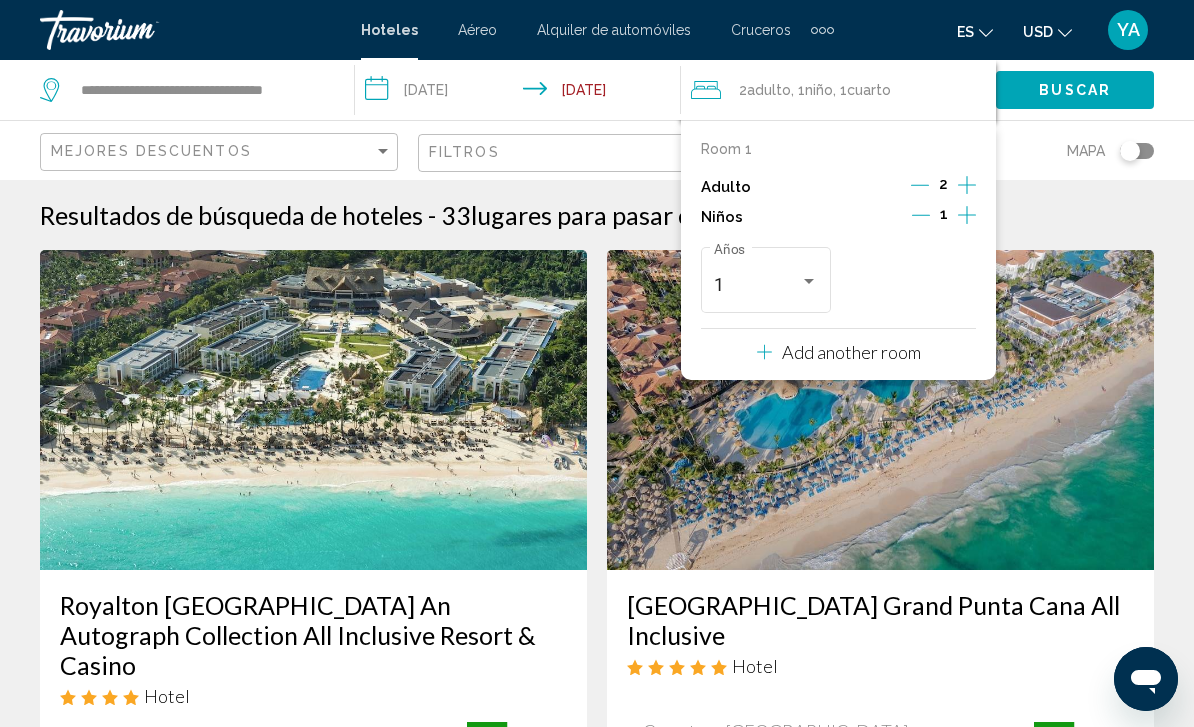 click 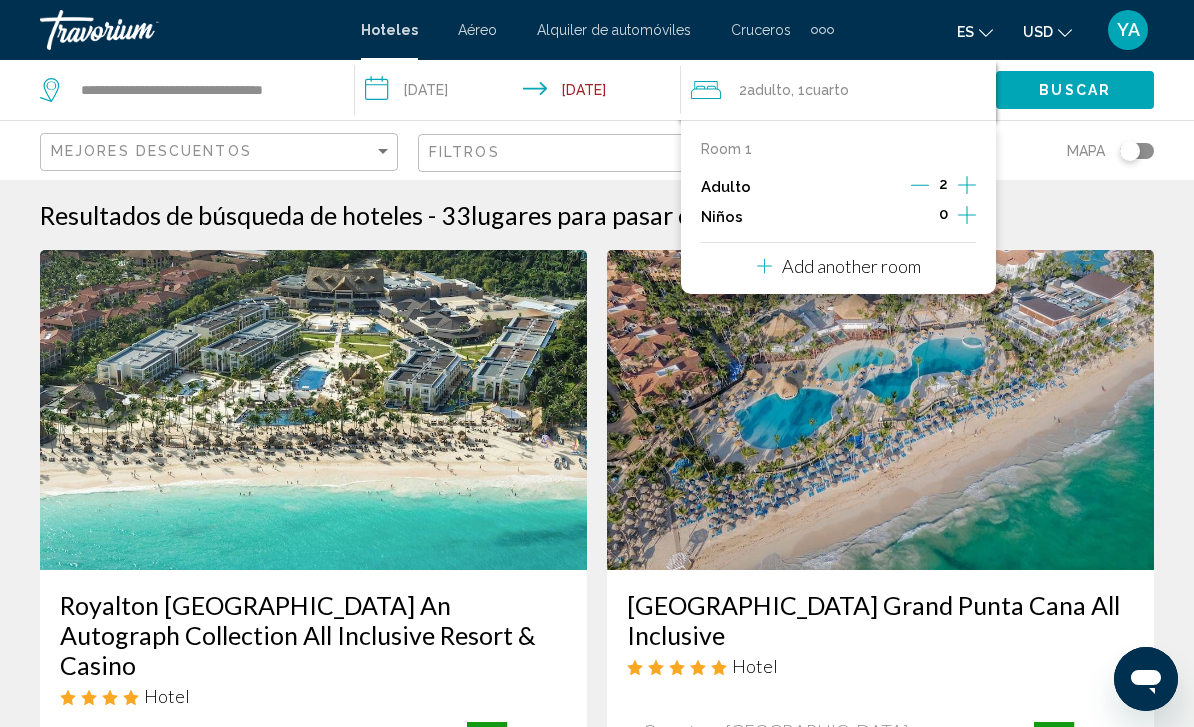 click on "Resultados de búsqueda de hoteles  -   33  lugares para pasar el tiempo" at bounding box center (597, 215) 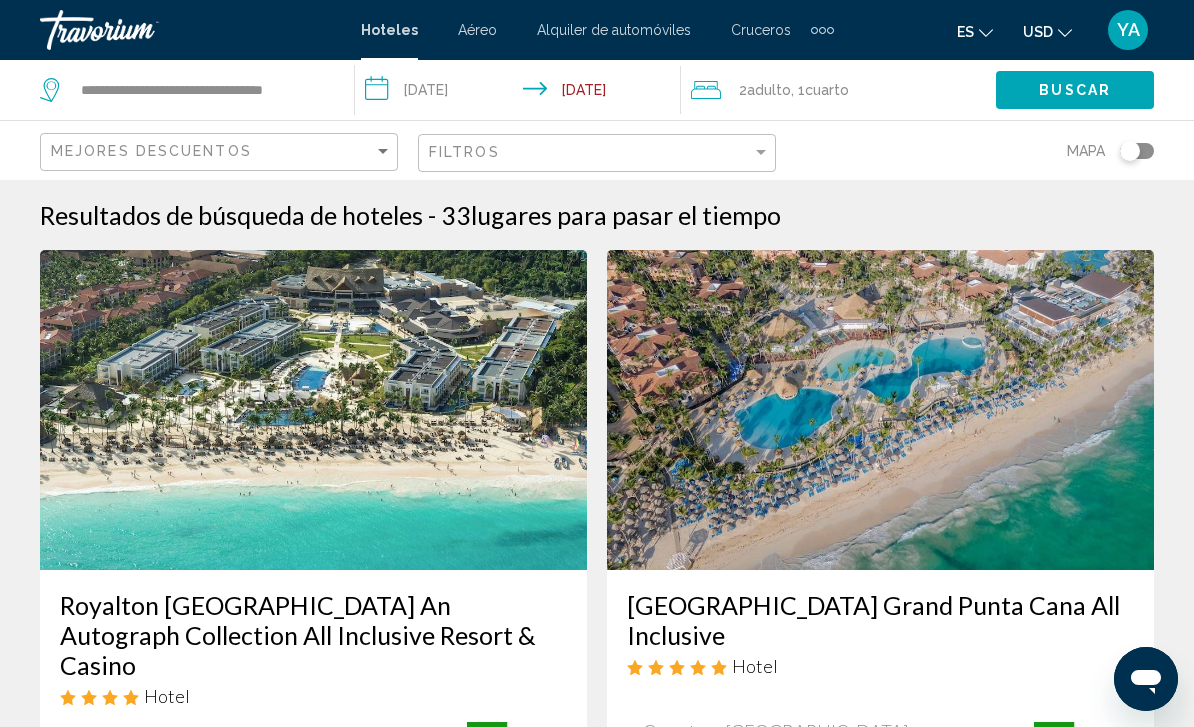 click on "**********" at bounding box center [521, 93] 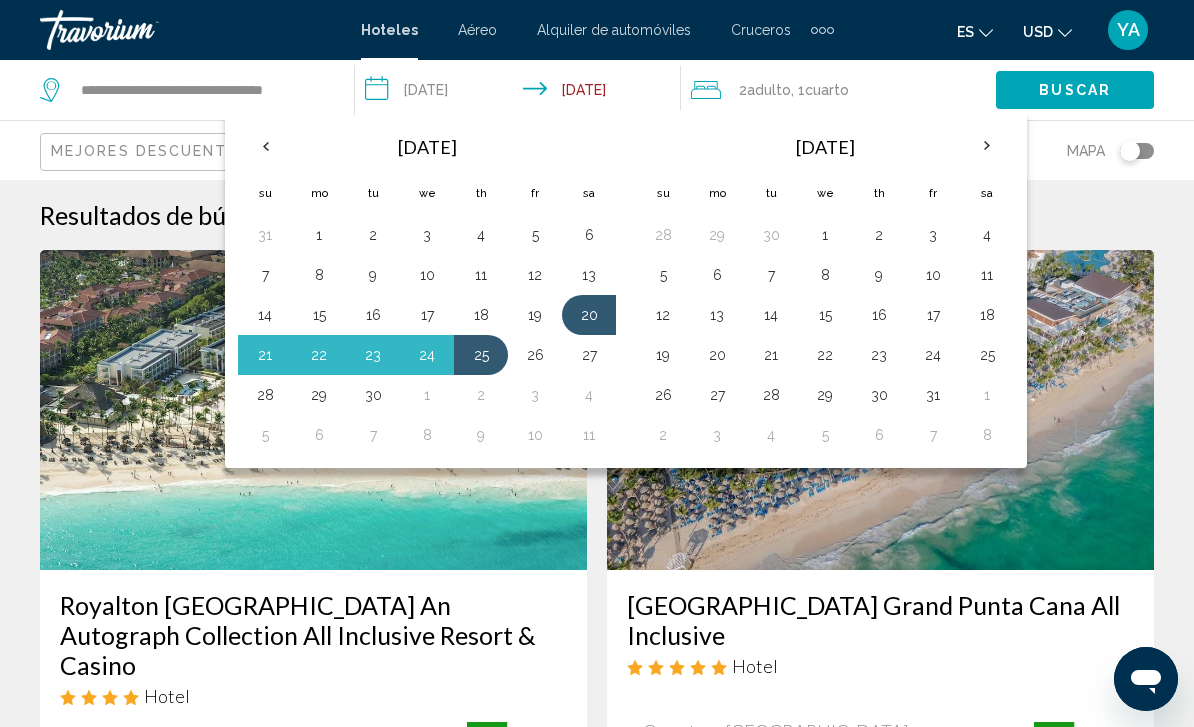click on "13" at bounding box center (589, 275) 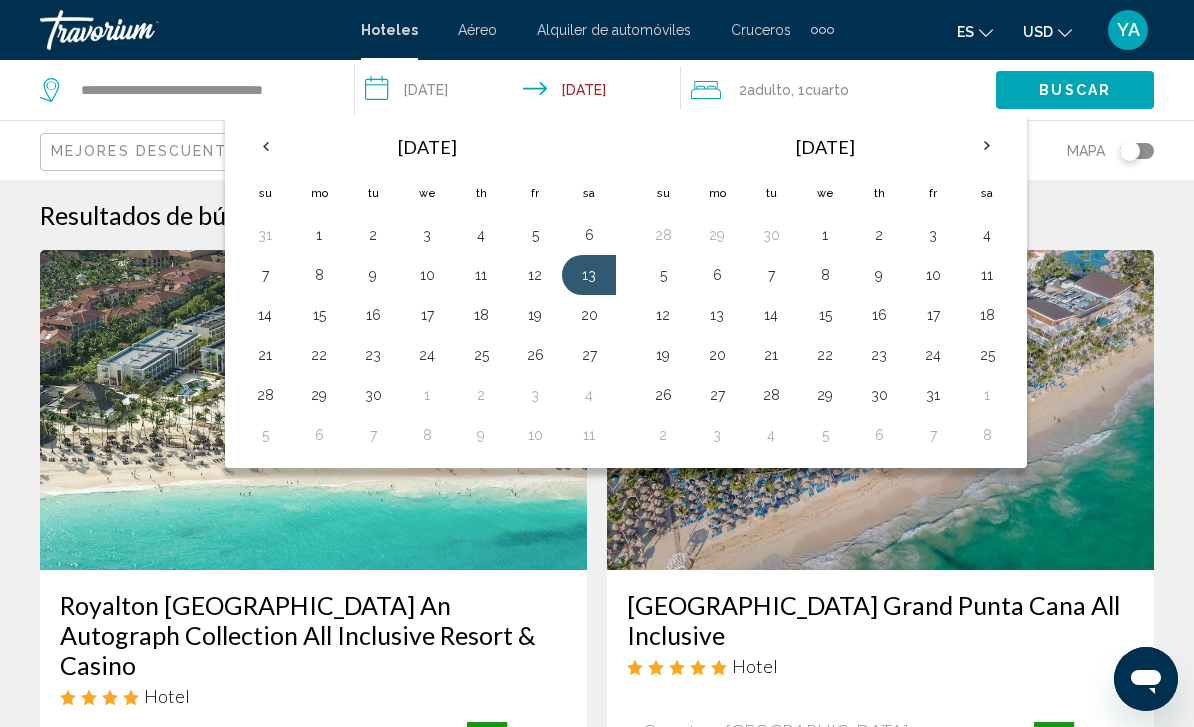 click on "20" at bounding box center [589, 315] 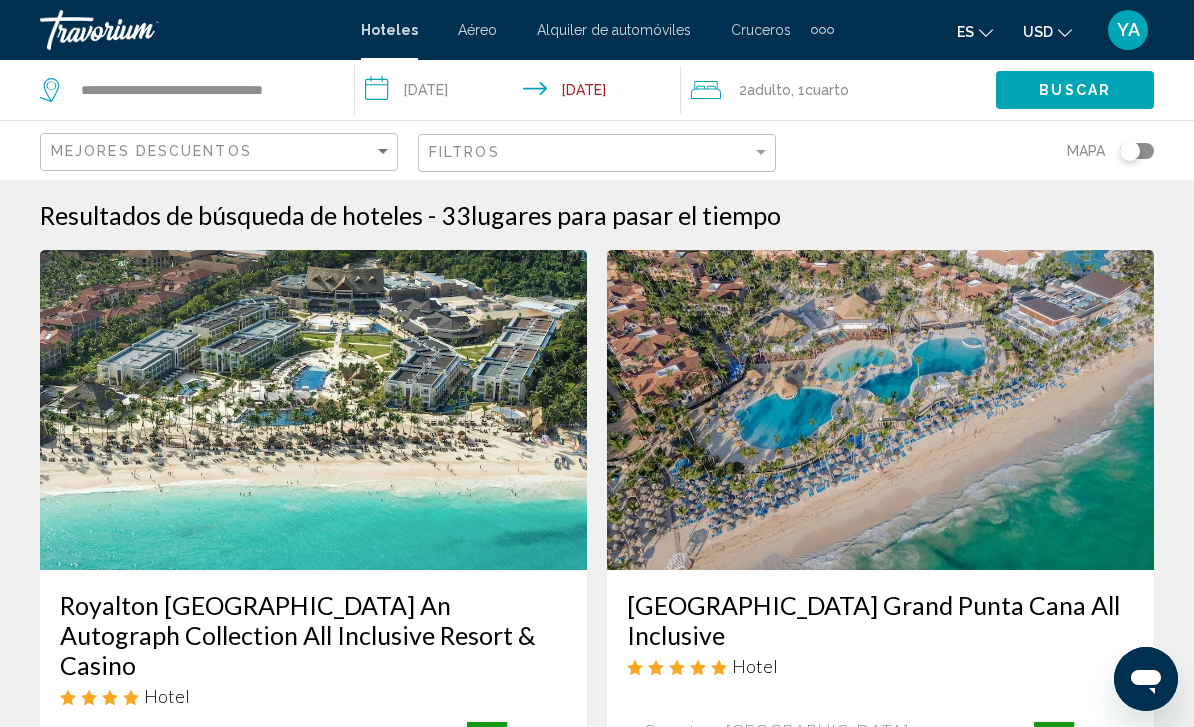 click on "Buscar" 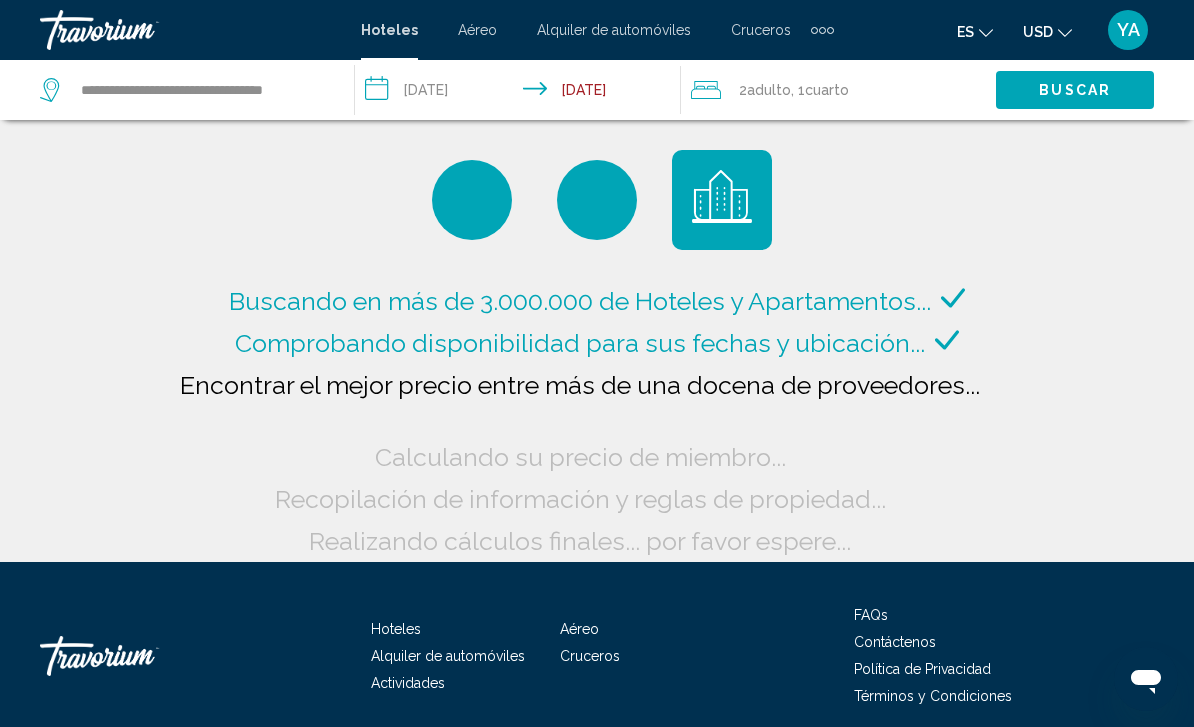 click on "Hoteles Aéreo Alquiler de automóviles Cruceros Actividades Hoteles Aéreo Alquiler de automóviles Cruceros Actividades es
English Español Français Italiano Português русский USD
USD ($) MXN (Mex$) CAD (Can$) GBP (£) EUR (€) AUD (A$) NZD (NZ$) CNY (CN¥) YA Iniciar sesión" at bounding box center (597, 30) 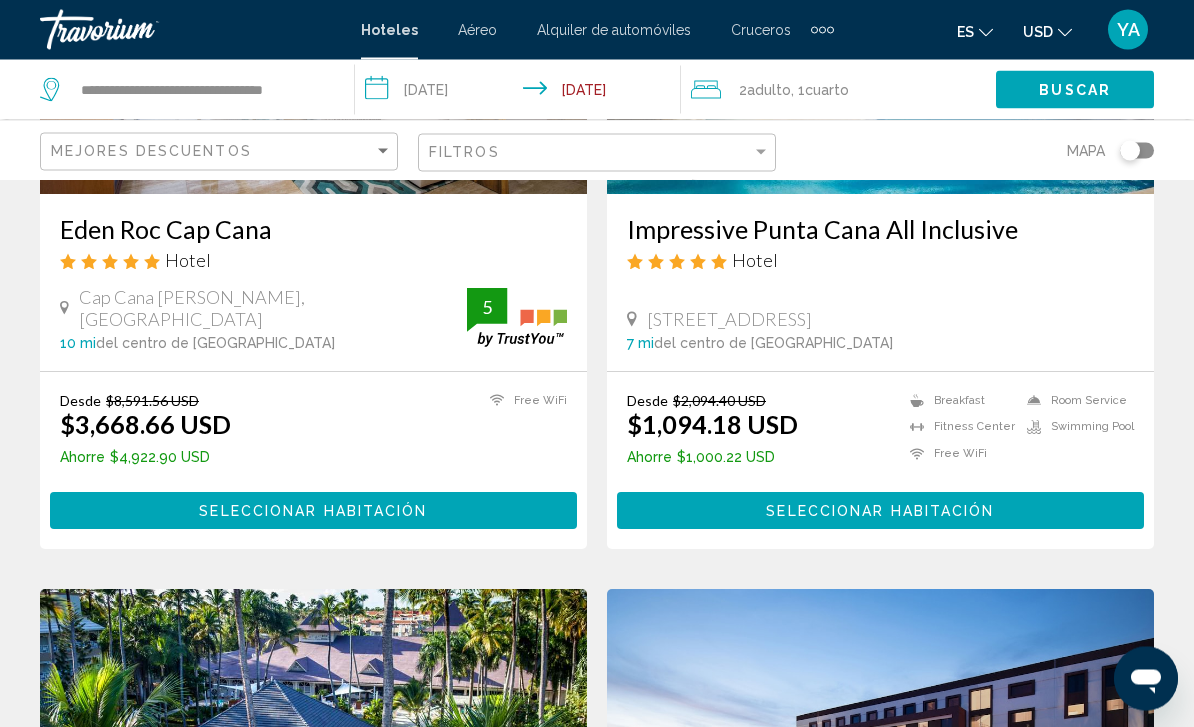 scroll, scrollTop: 0, scrollLeft: 0, axis: both 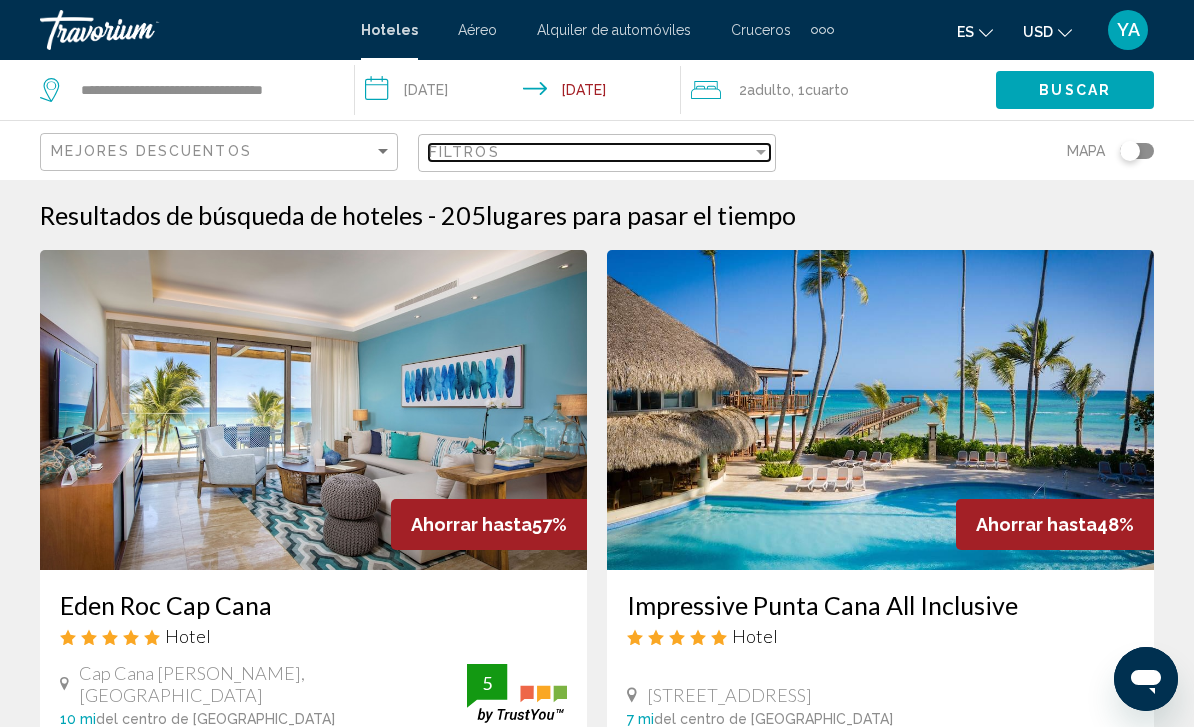 click on "Filtros" at bounding box center (590, 152) 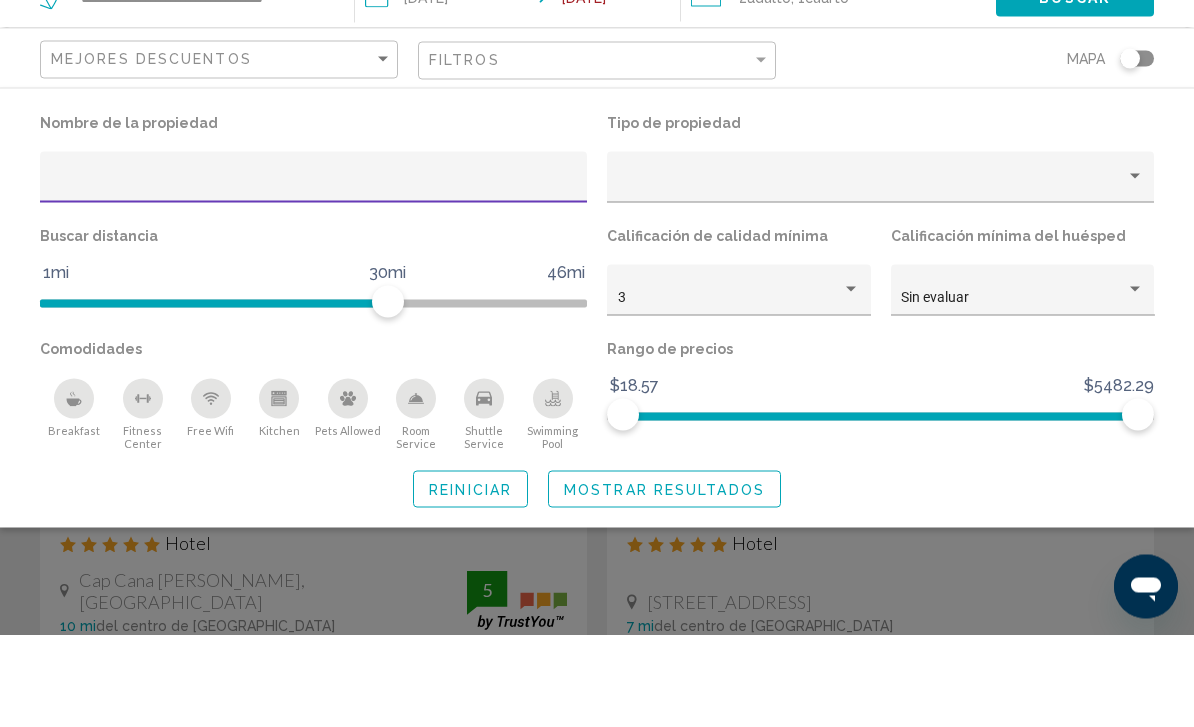 click at bounding box center (314, 277) 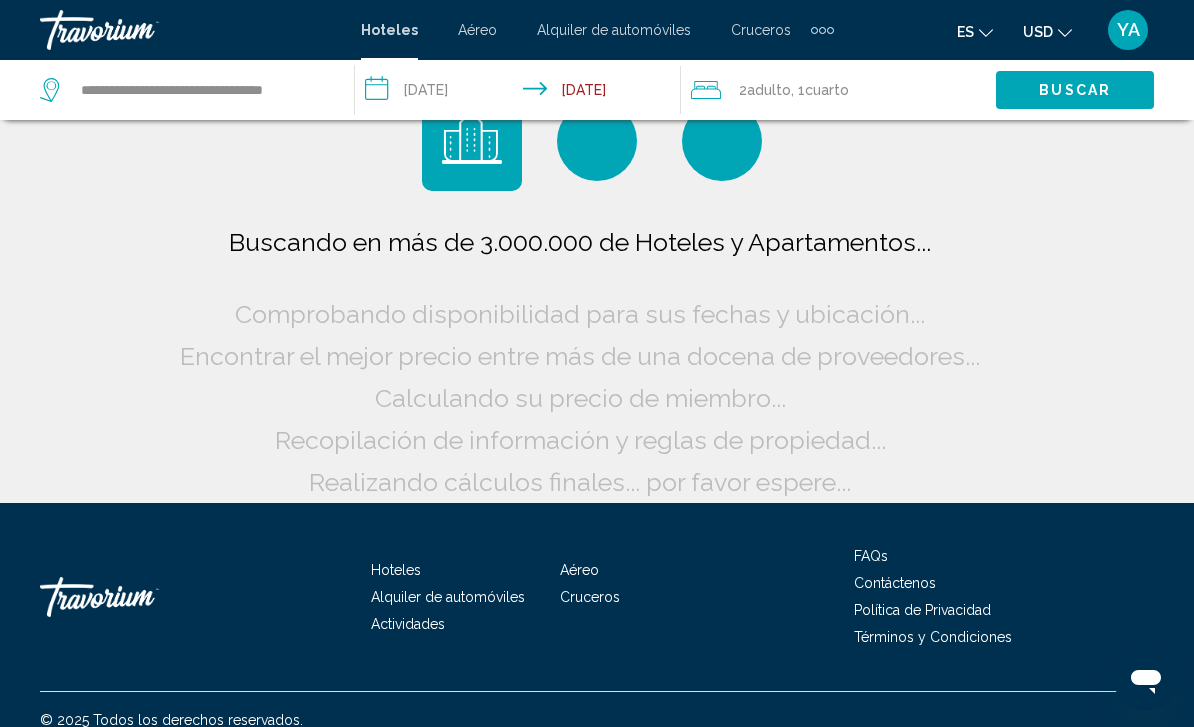 scroll, scrollTop: 61, scrollLeft: 0, axis: vertical 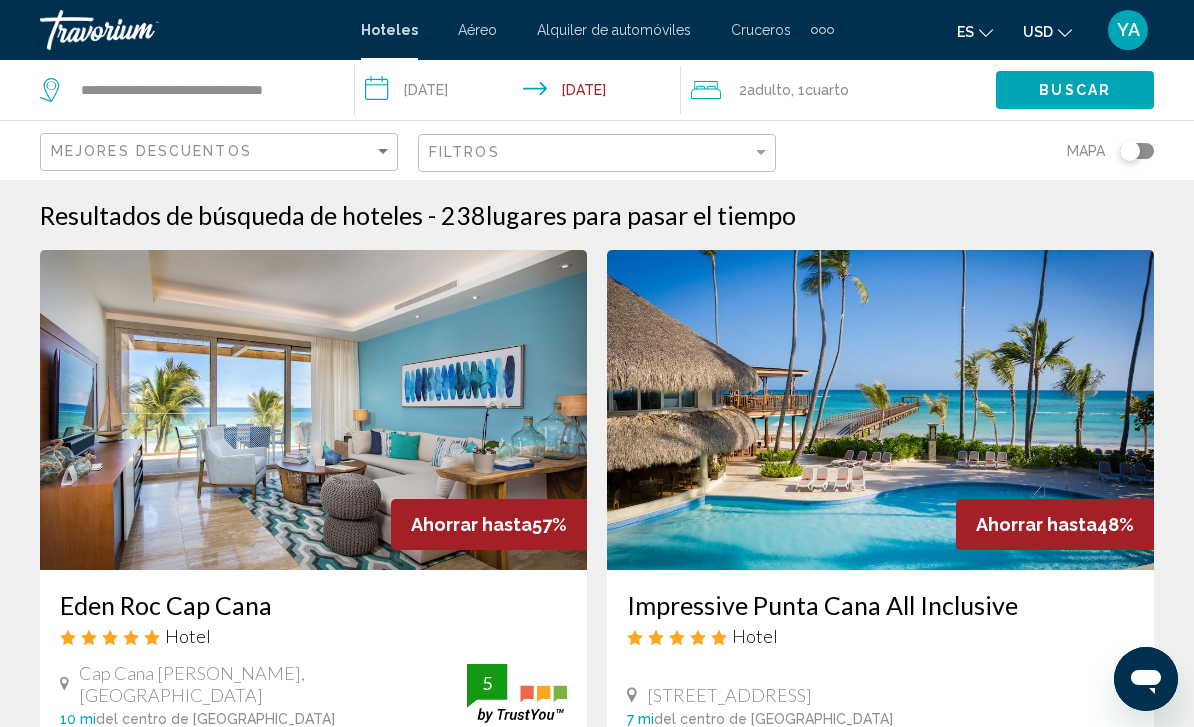 click on "Filtros" 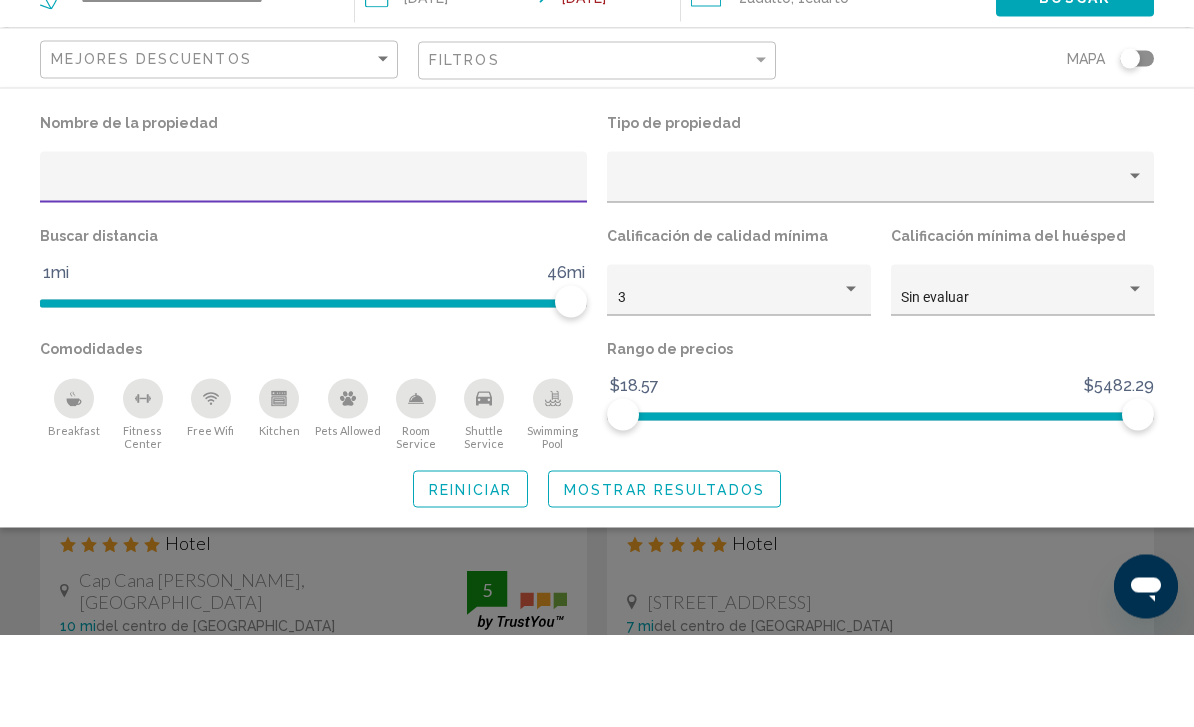 click at bounding box center [314, 277] 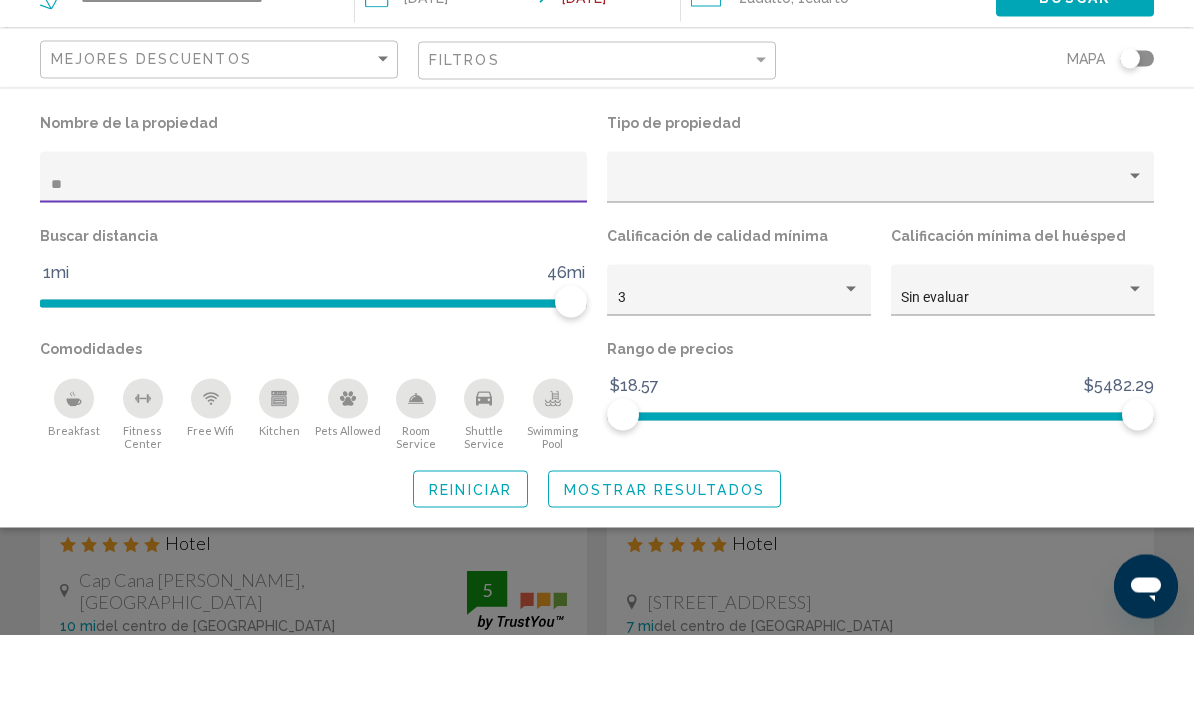 type on "***" 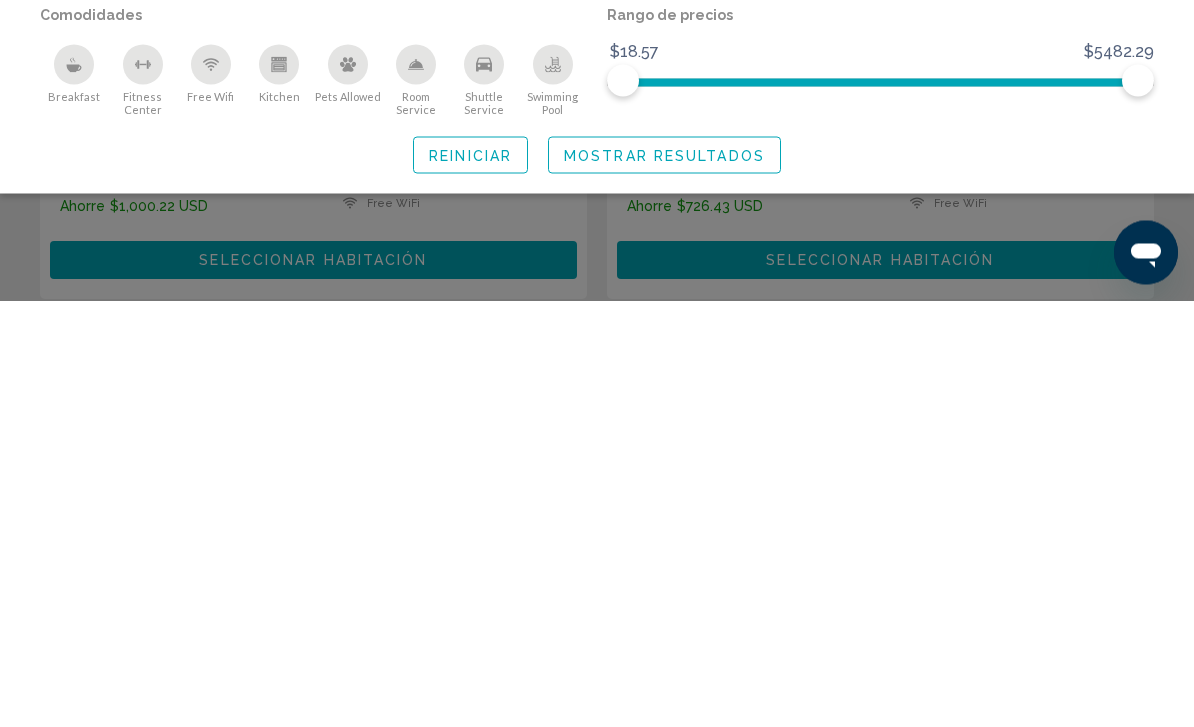 click on "Mostrar resultados" 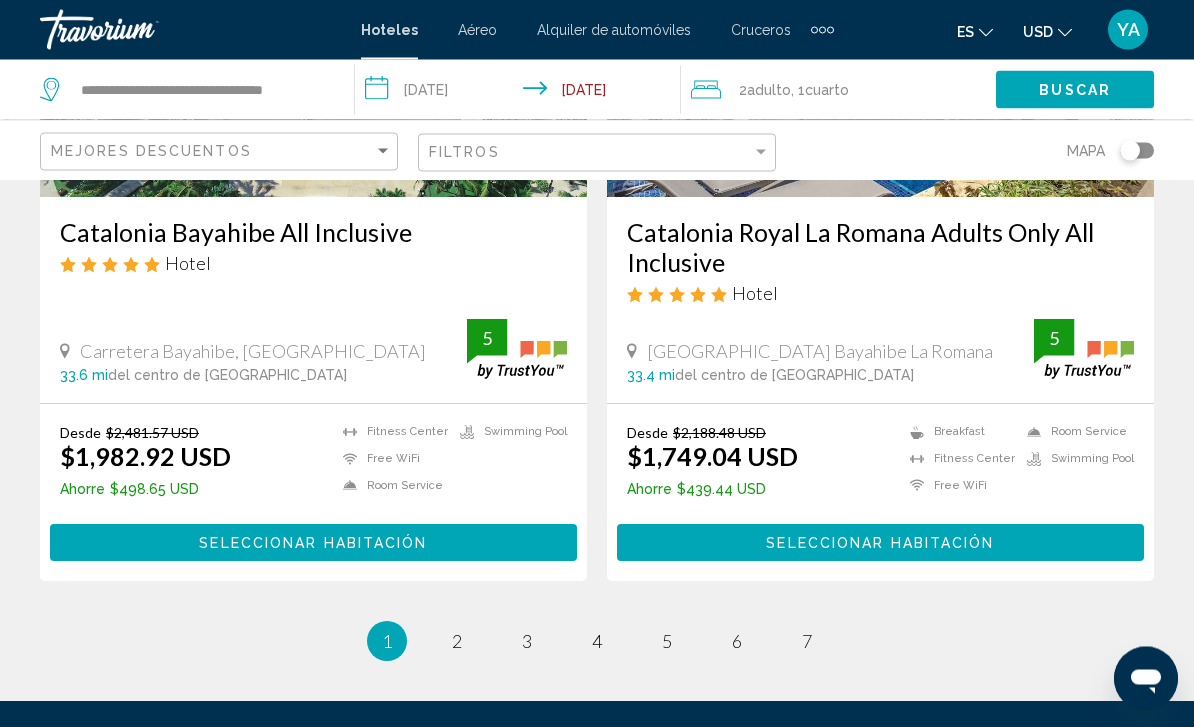 scroll, scrollTop: 4068, scrollLeft: 0, axis: vertical 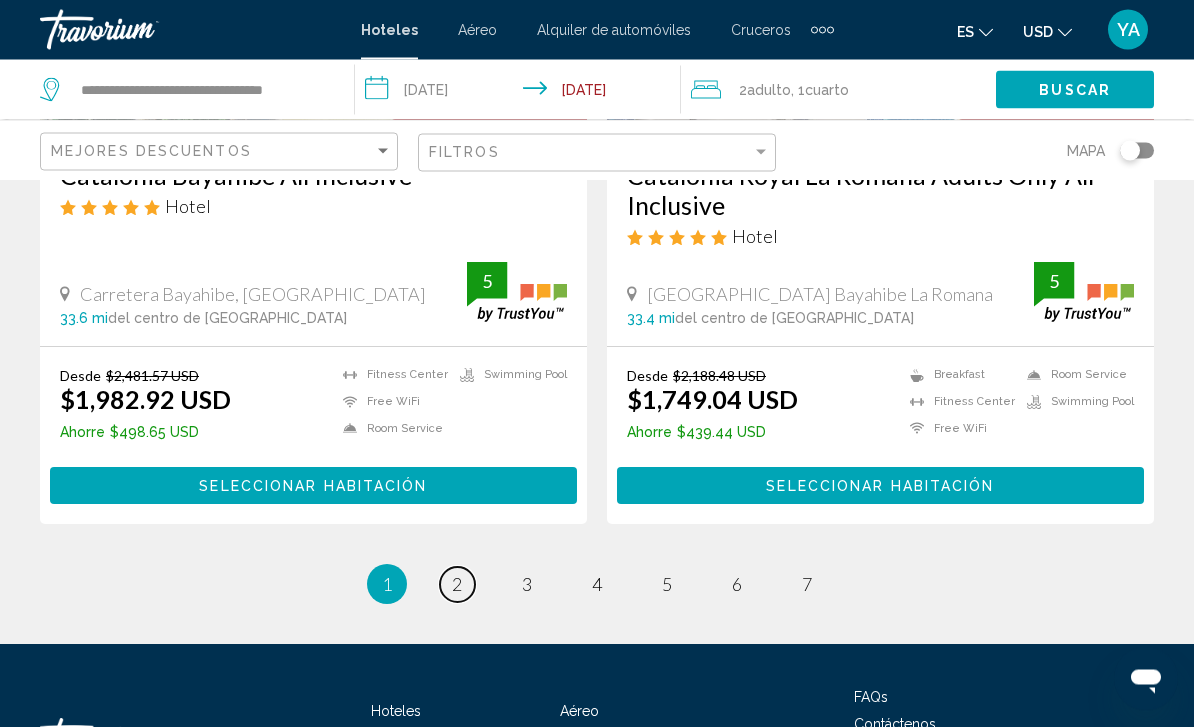 click on "page  2" at bounding box center (457, 585) 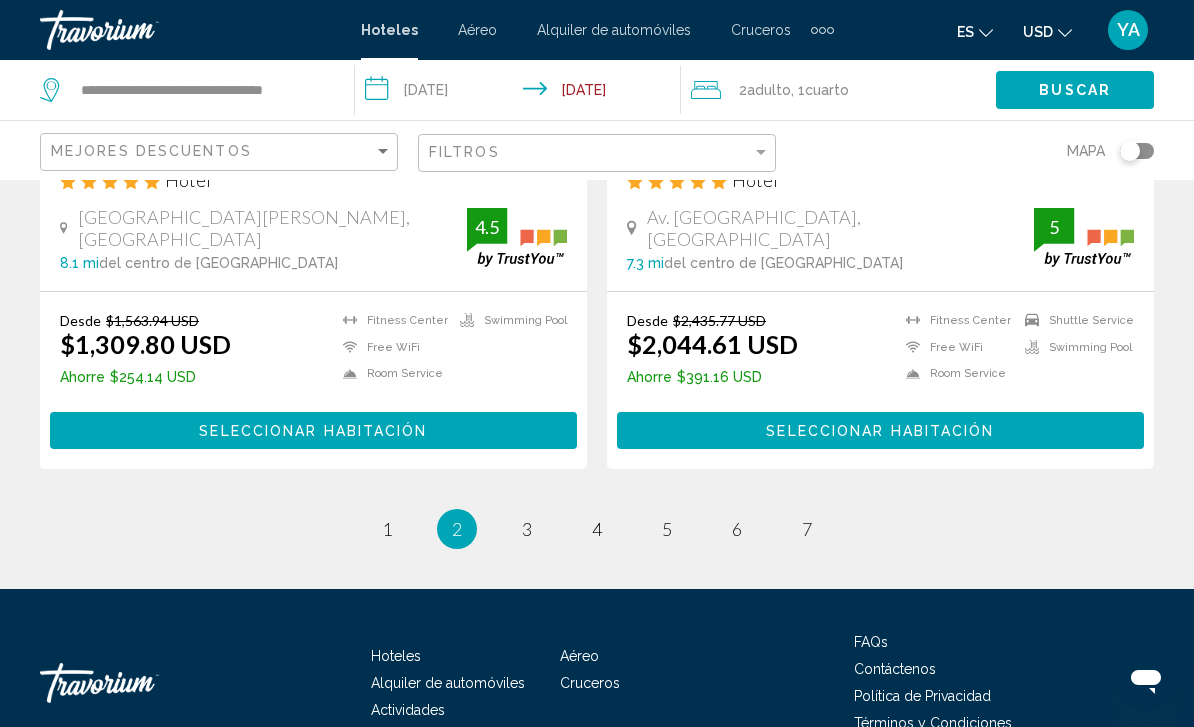 scroll, scrollTop: 4157, scrollLeft: 0, axis: vertical 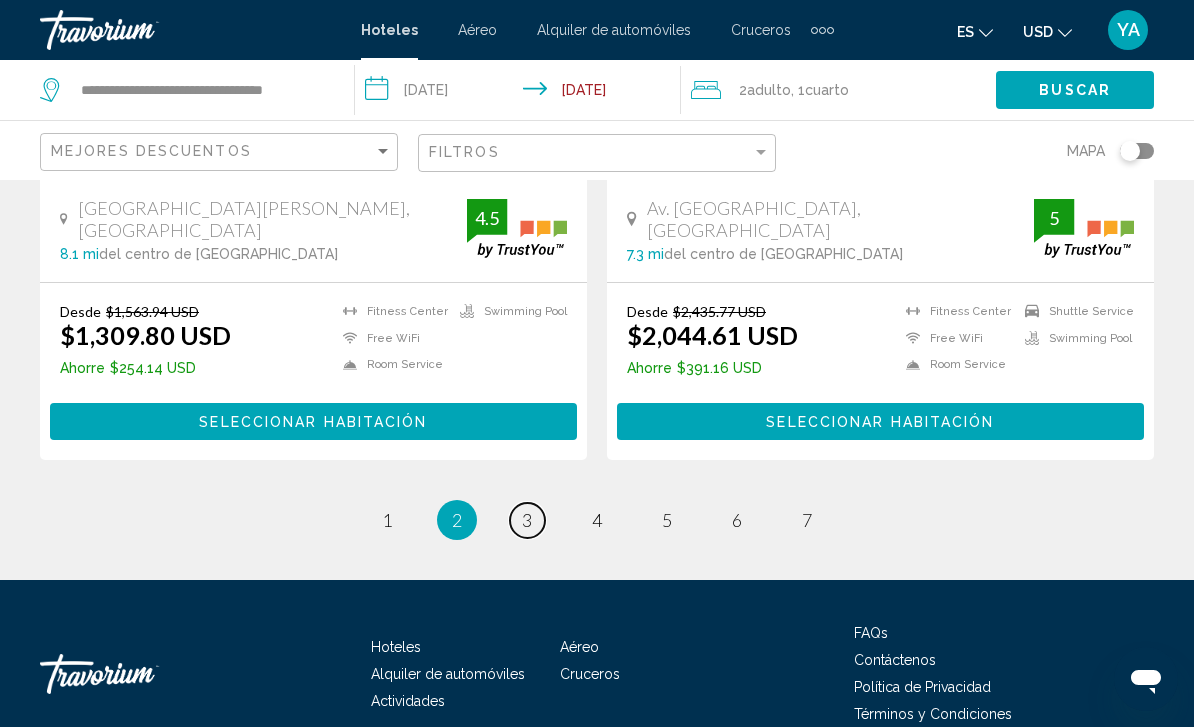 click on "page  3" at bounding box center (527, 520) 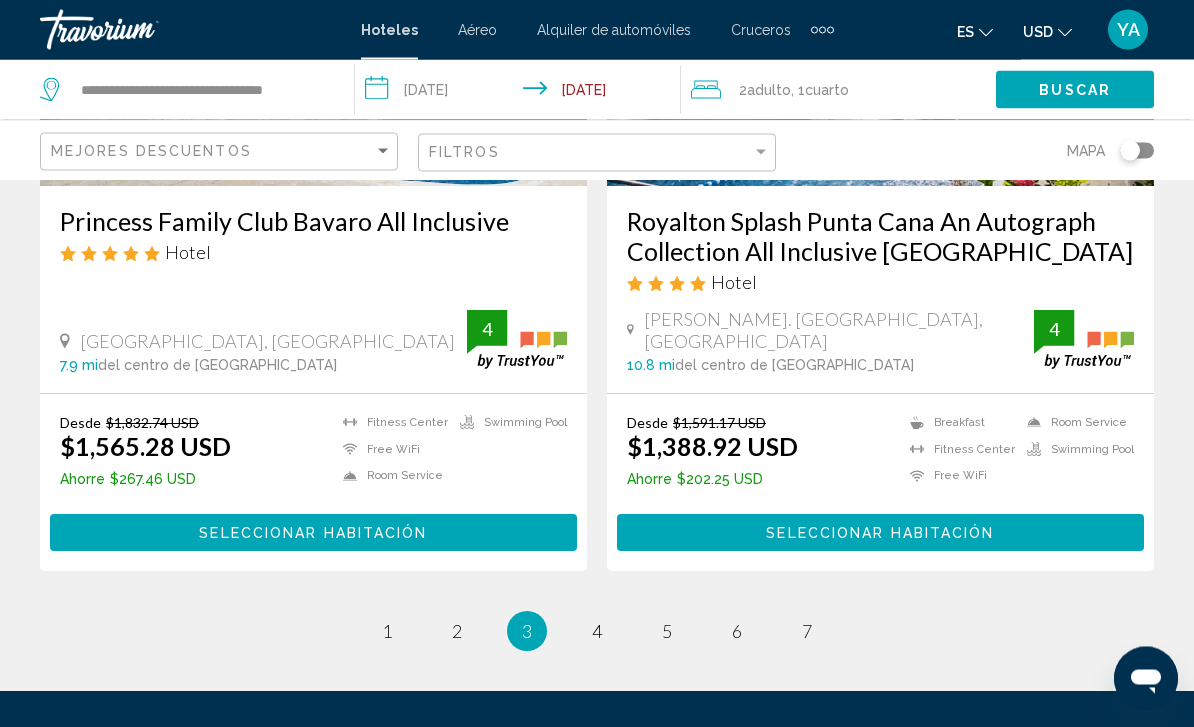 scroll, scrollTop: 4277, scrollLeft: 0, axis: vertical 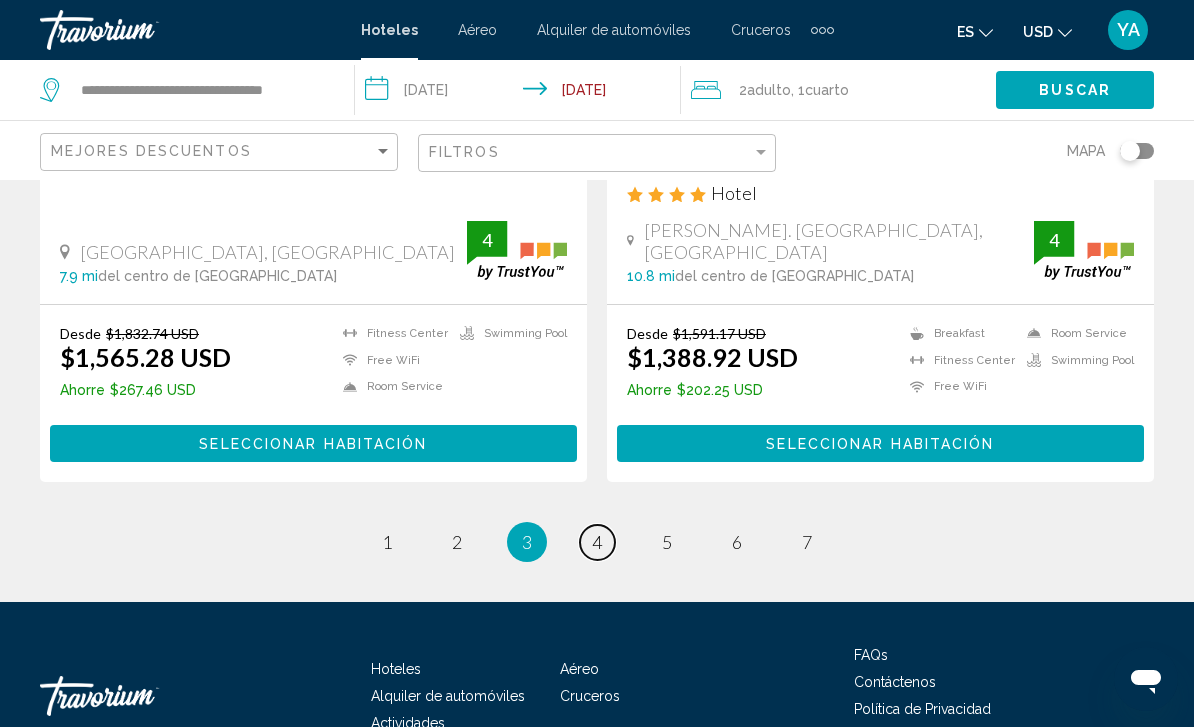 click on "page  4" at bounding box center (597, 542) 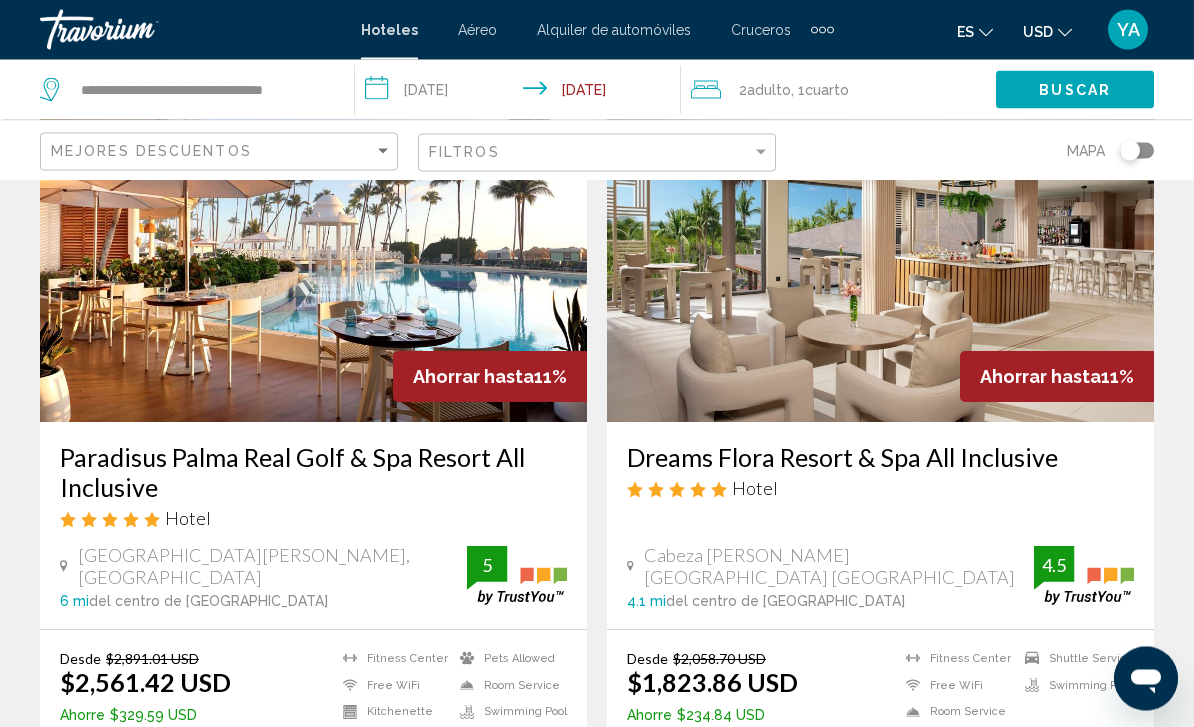 scroll, scrollTop: 2414, scrollLeft: 0, axis: vertical 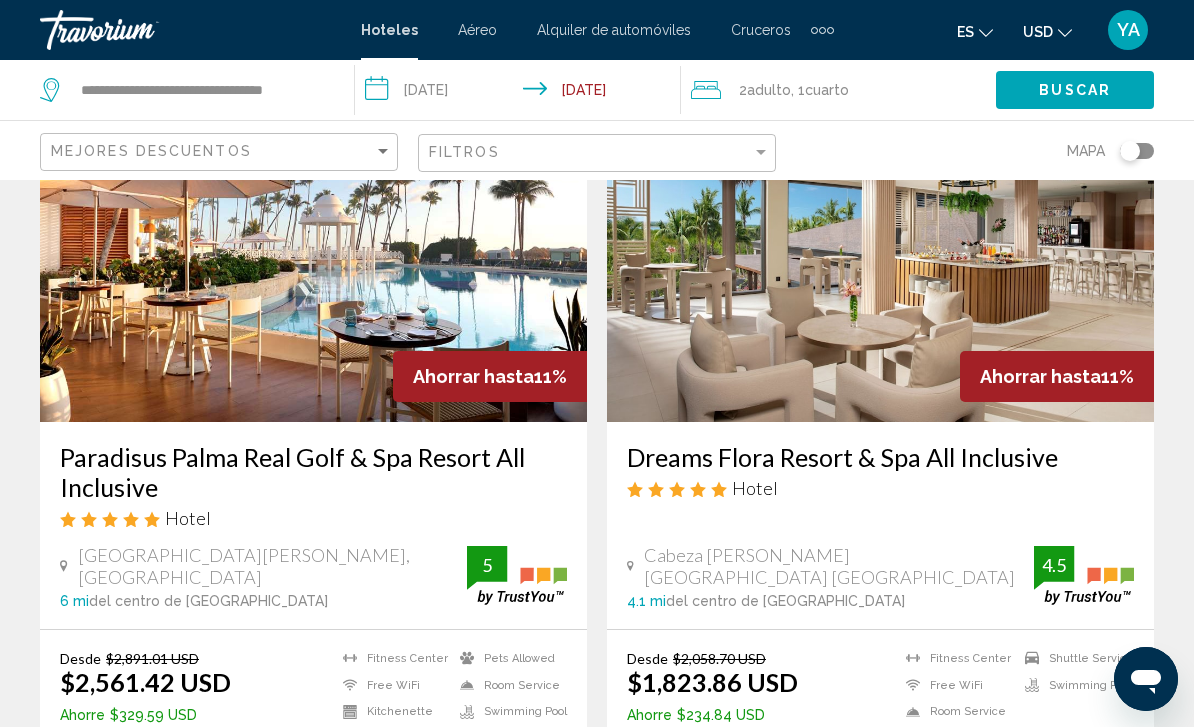 click on "Seleccionar habitación" at bounding box center (880, 769) 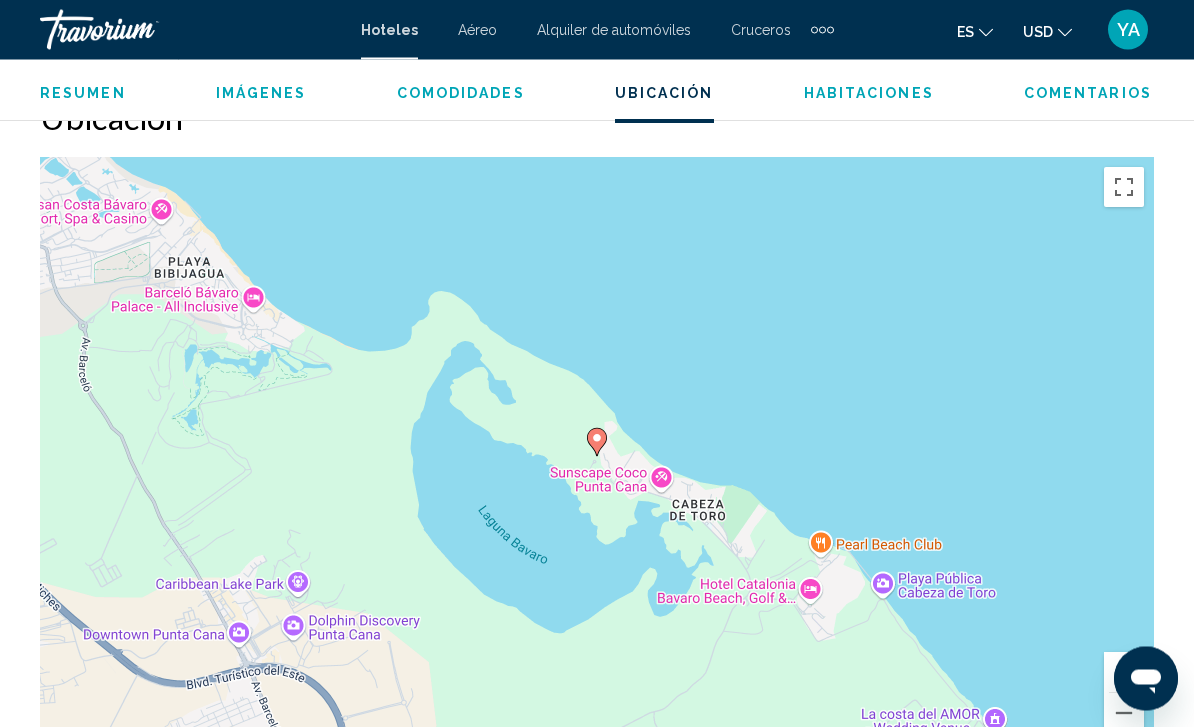 scroll, scrollTop: 2213, scrollLeft: 0, axis: vertical 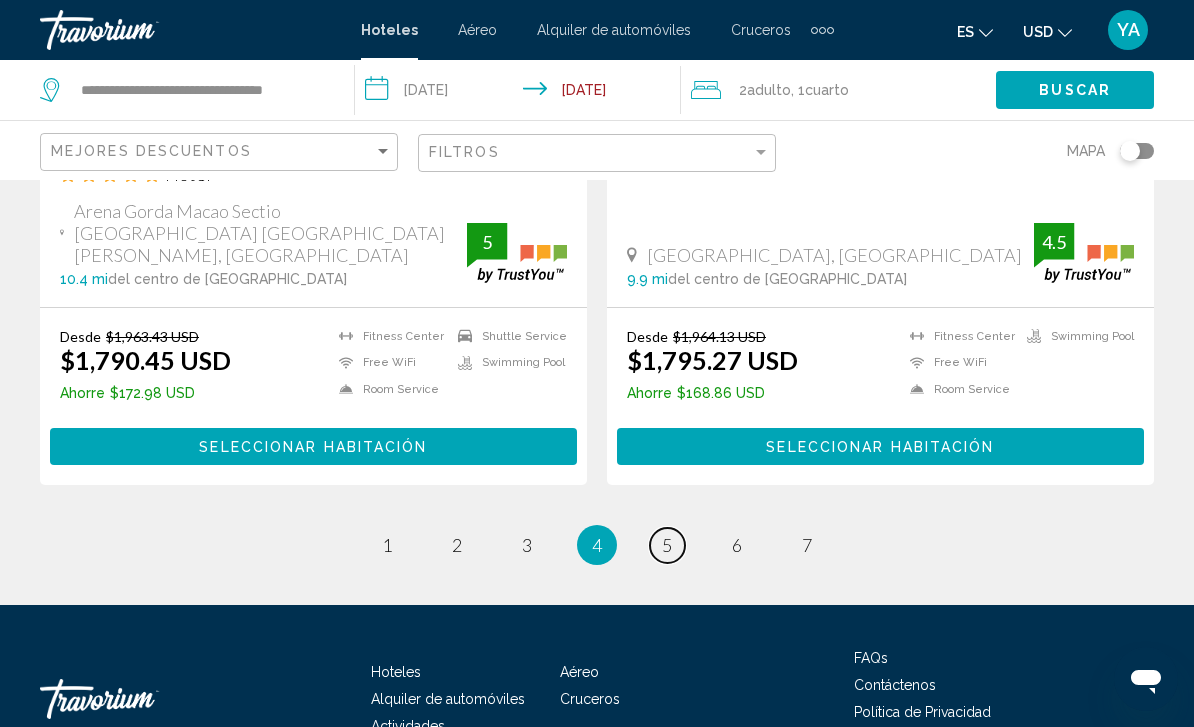 click on "page  5" at bounding box center [667, 545] 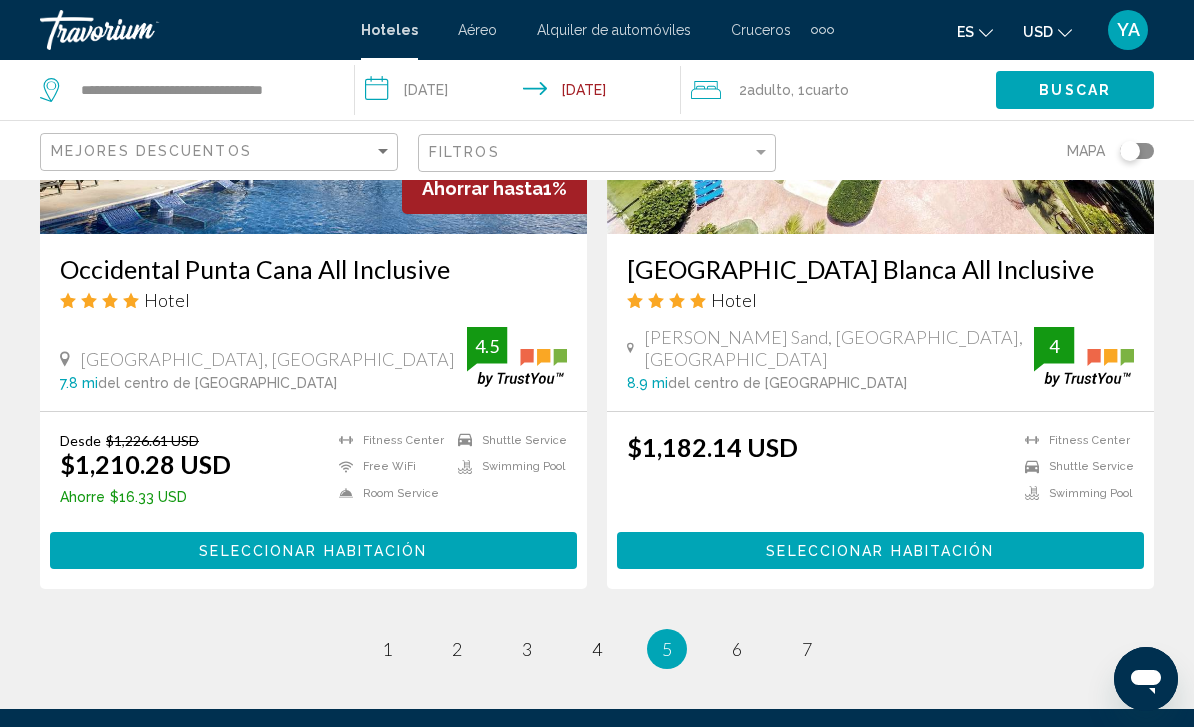 scroll, scrollTop: 4125, scrollLeft: 0, axis: vertical 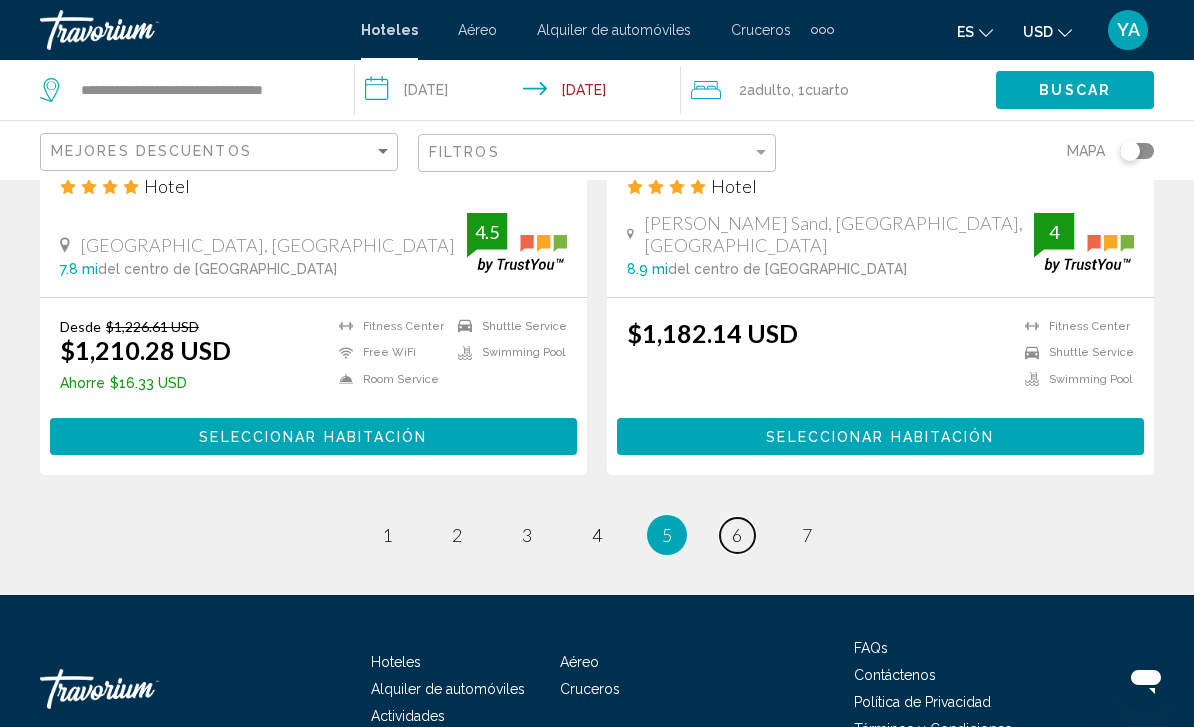 click on "page  6" at bounding box center [737, 535] 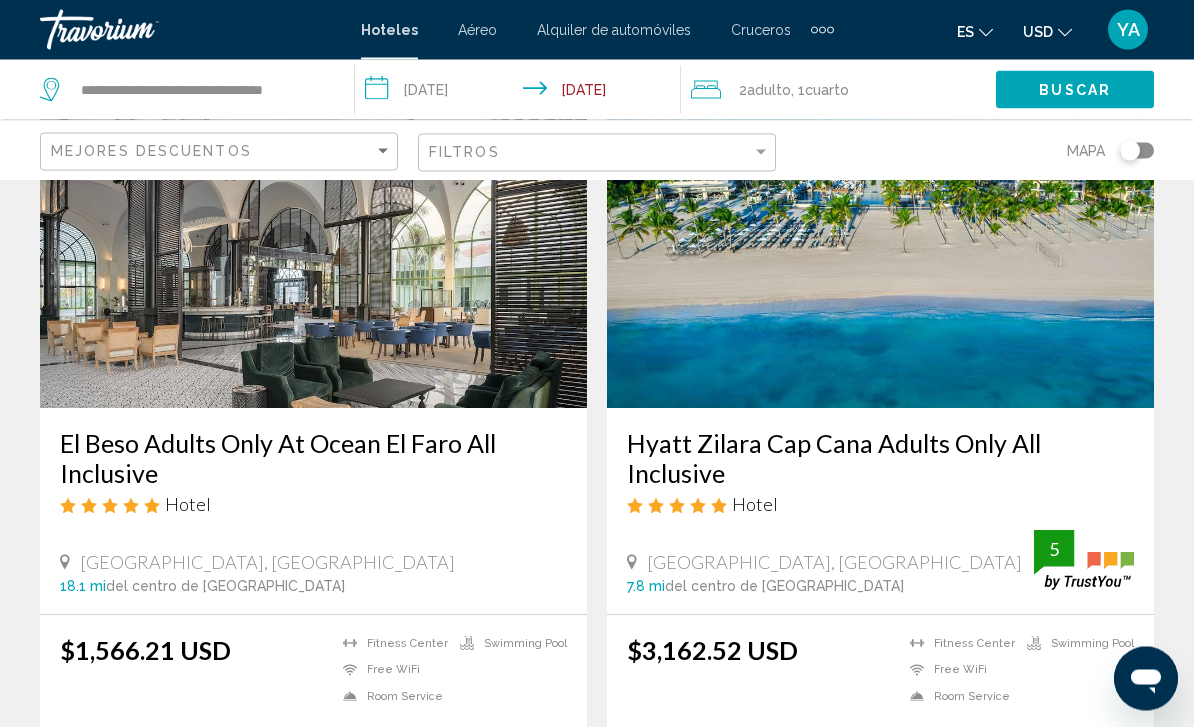 scroll, scrollTop: 3170, scrollLeft: 0, axis: vertical 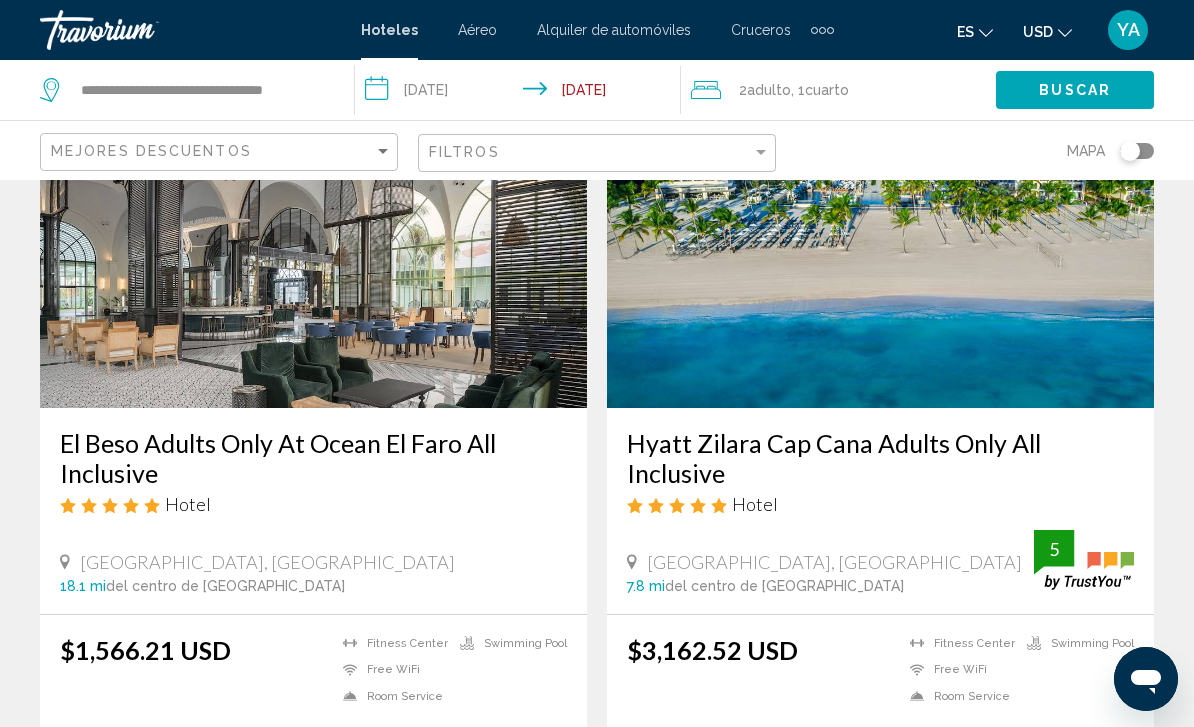 click on "Seleccionar habitación" at bounding box center (313, 753) 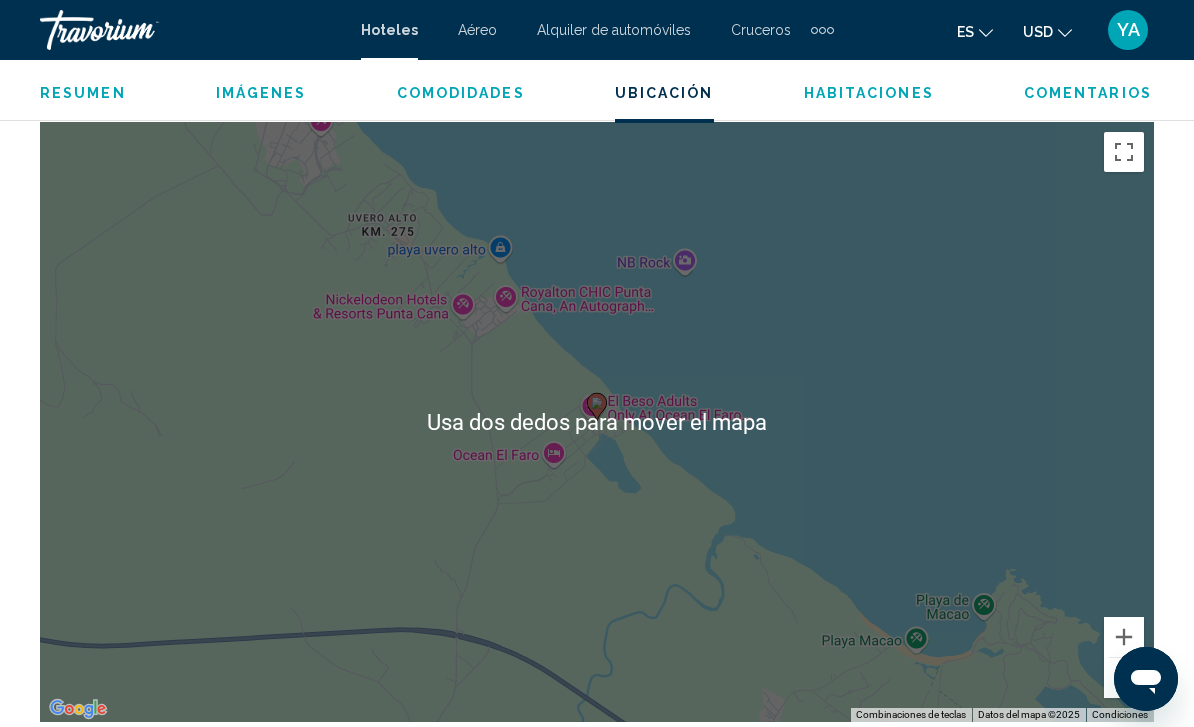 scroll, scrollTop: 2241, scrollLeft: 0, axis: vertical 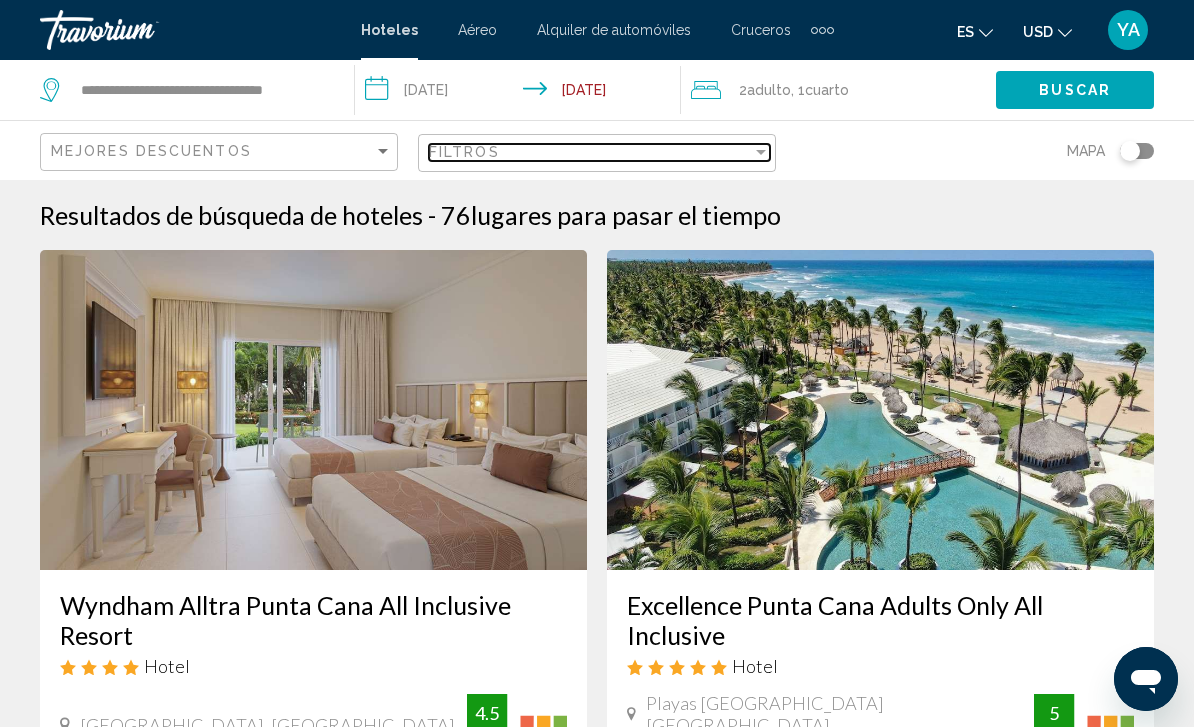 click on "Filtros" at bounding box center (590, 152) 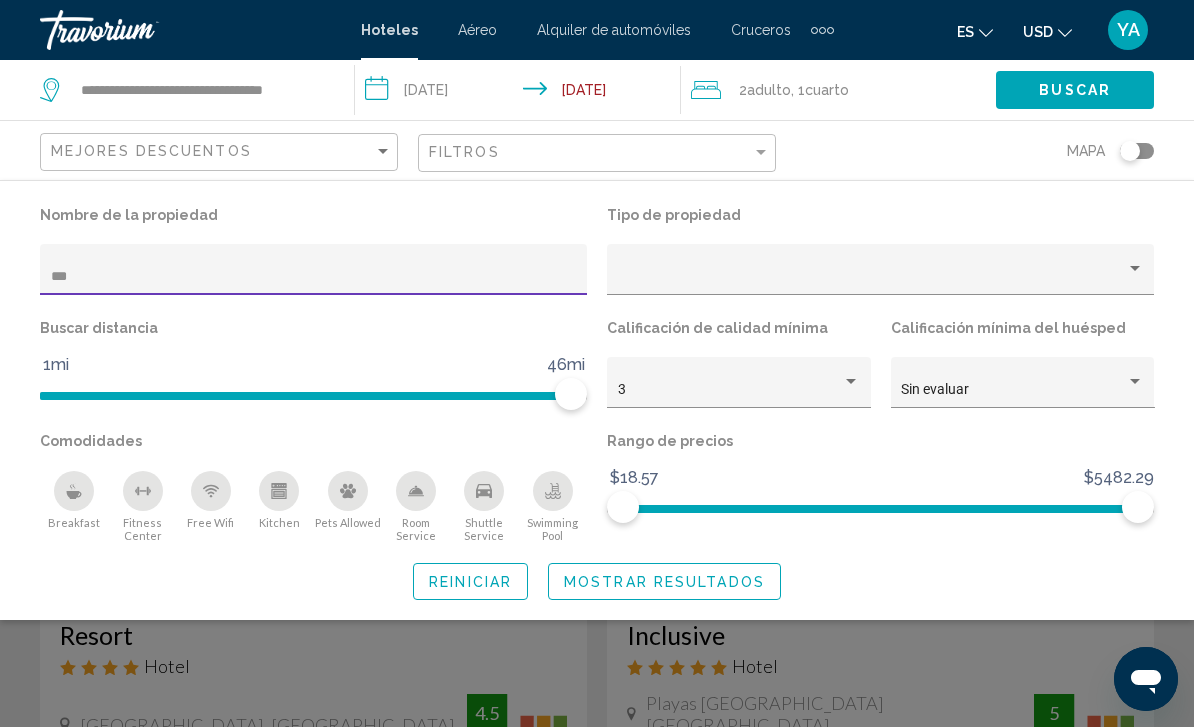 click on "**********" at bounding box center (521, 93) 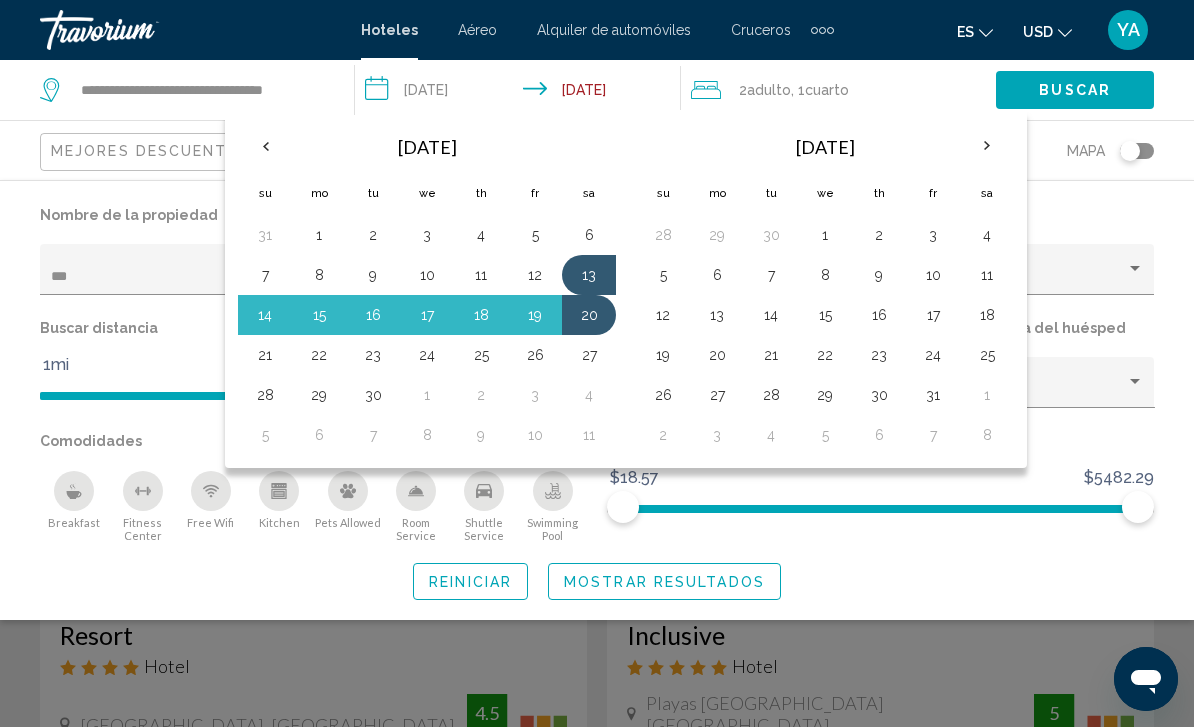 click on "13" at bounding box center [589, 275] 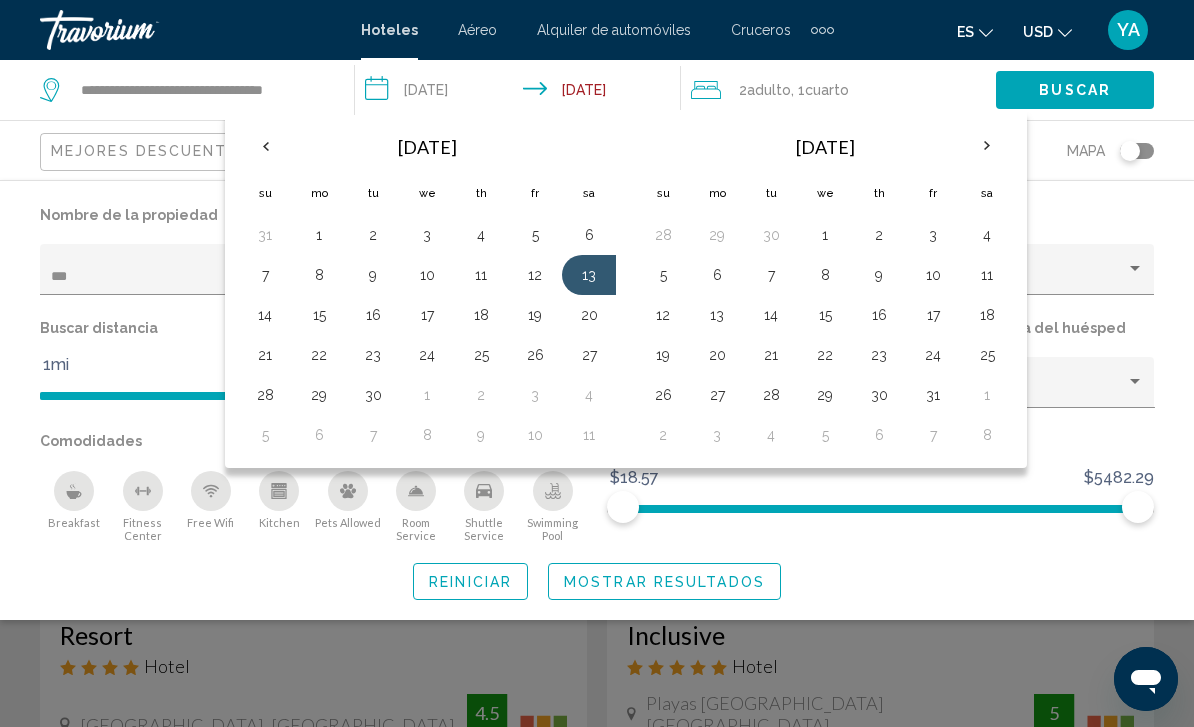 click on "18" at bounding box center [481, 315] 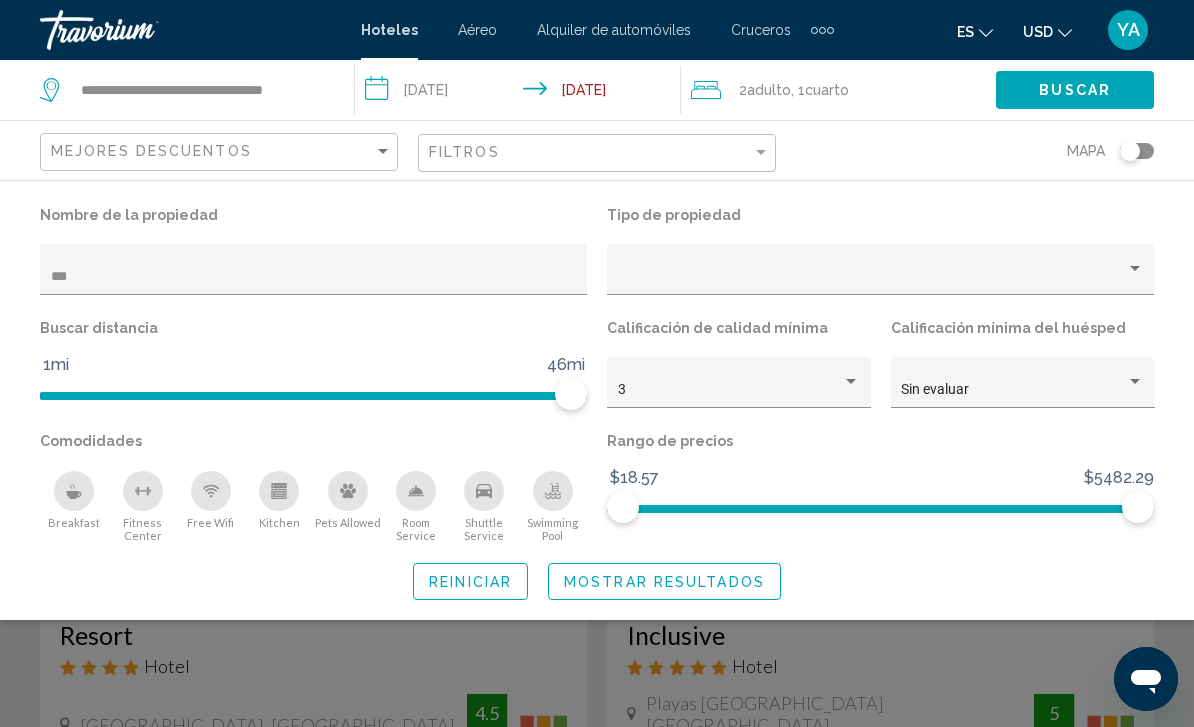 click on "Buscar" 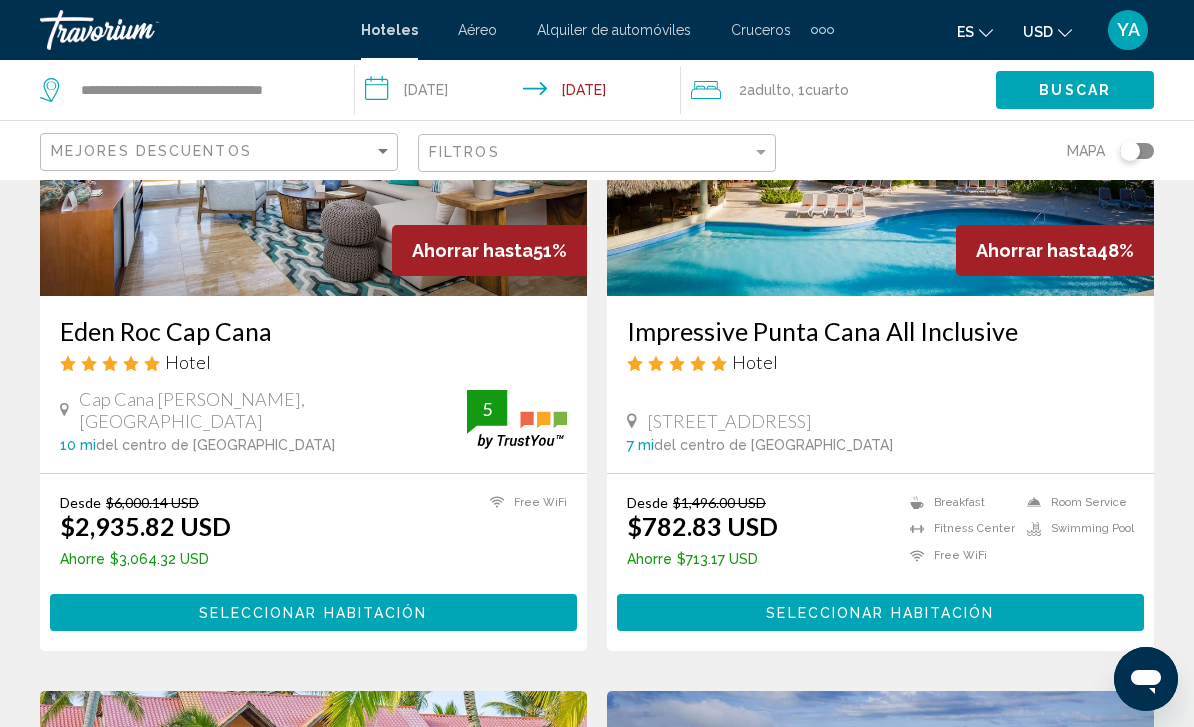 scroll, scrollTop: 0, scrollLeft: 0, axis: both 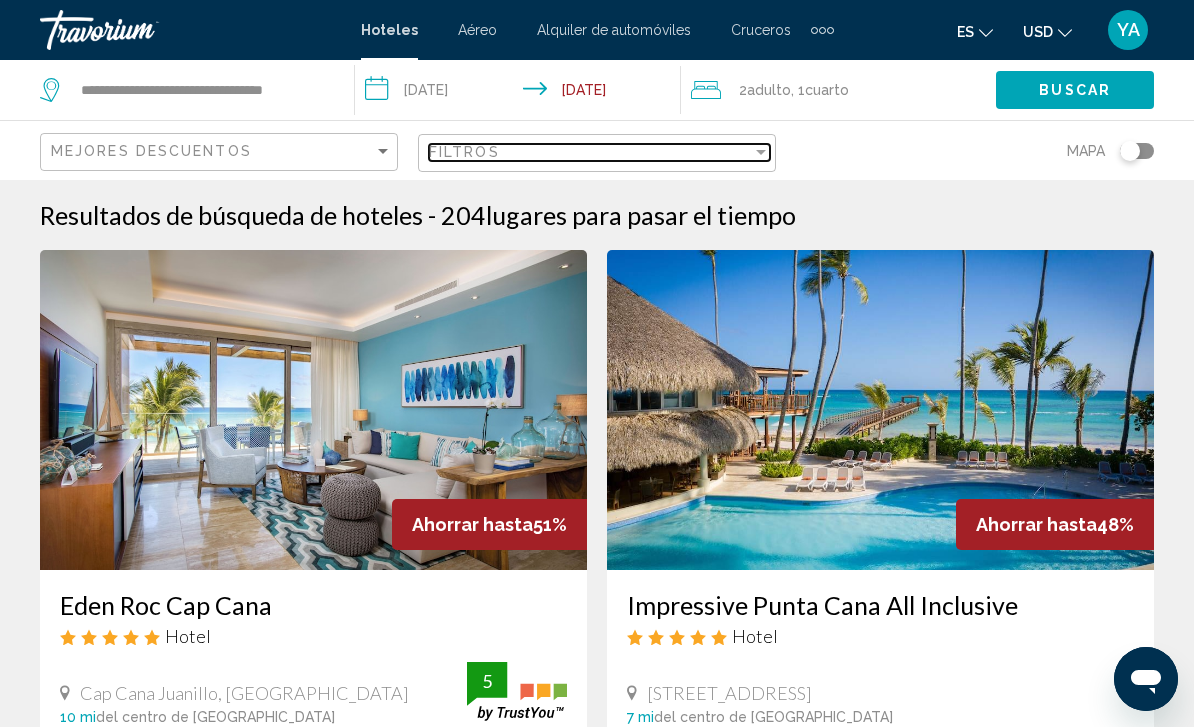 click on "Filtros" at bounding box center (590, 152) 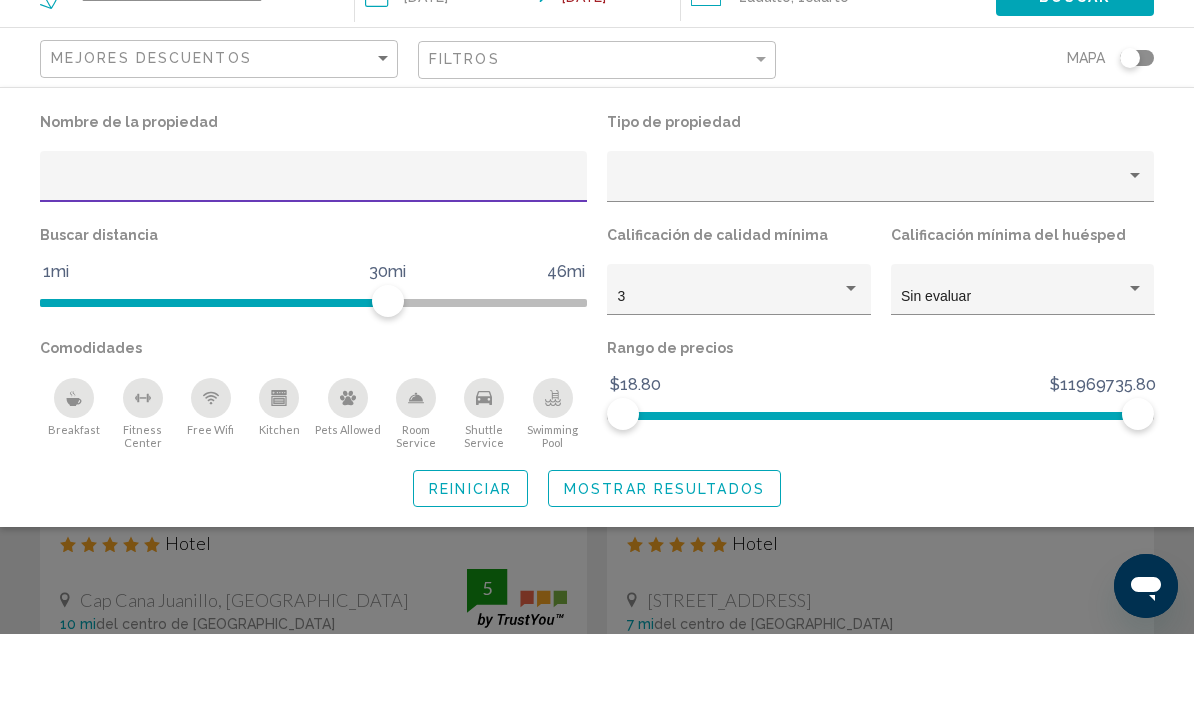 click at bounding box center (314, 277) 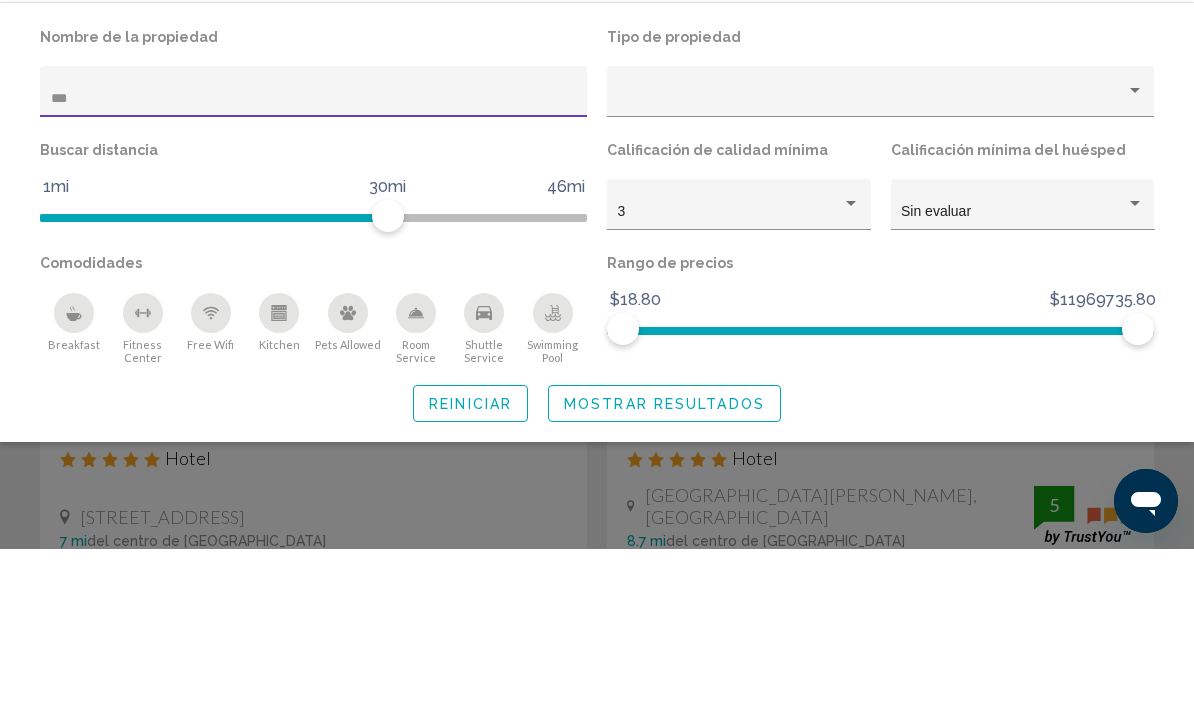 type on "***" 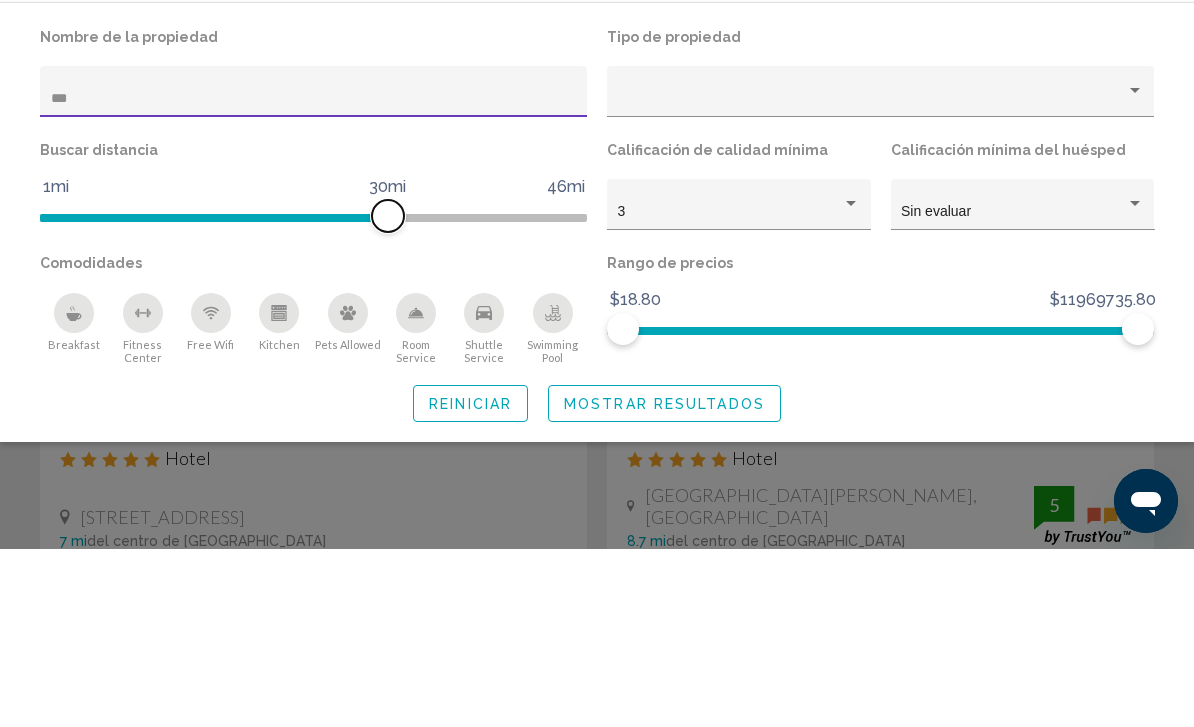 scroll, scrollTop: 178, scrollLeft: 0, axis: vertical 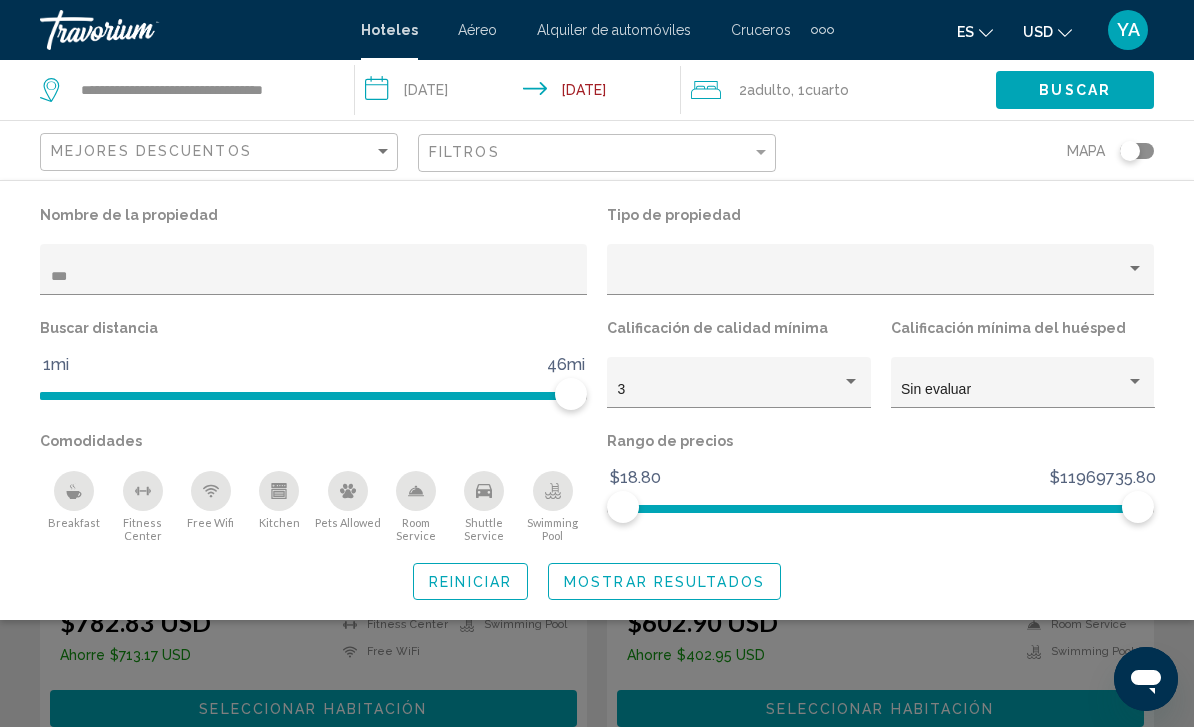 click on "Mostrar resultados" 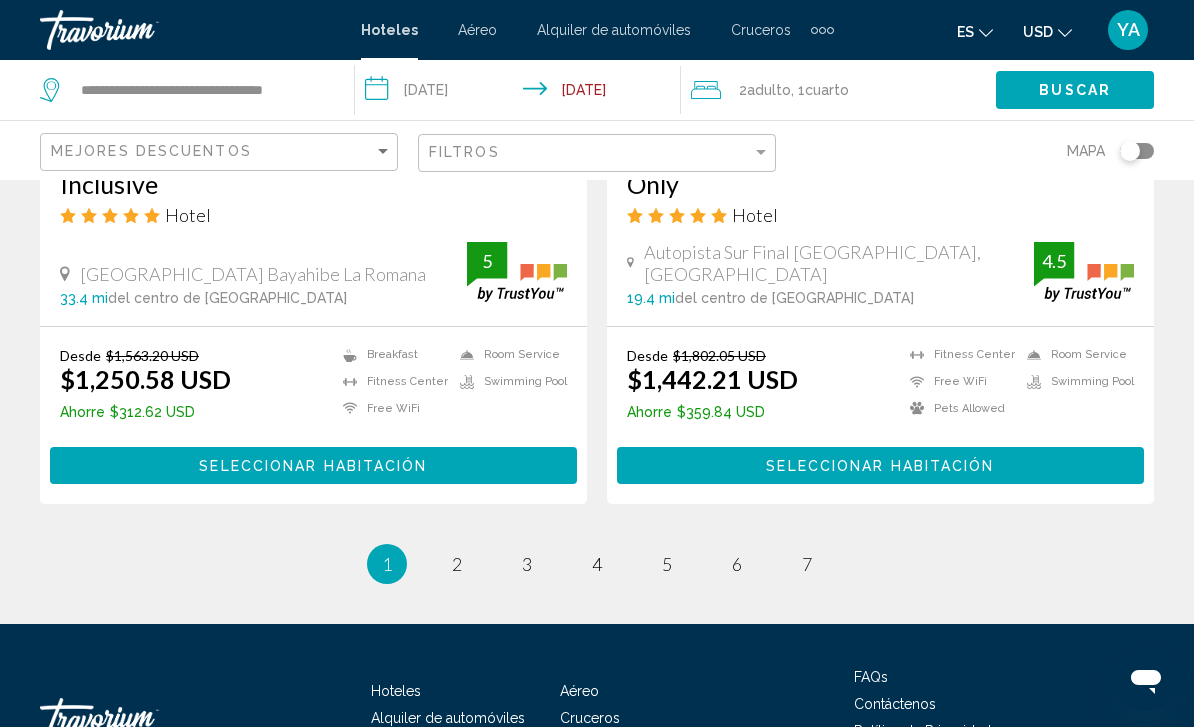 scroll, scrollTop: 4125, scrollLeft: 0, axis: vertical 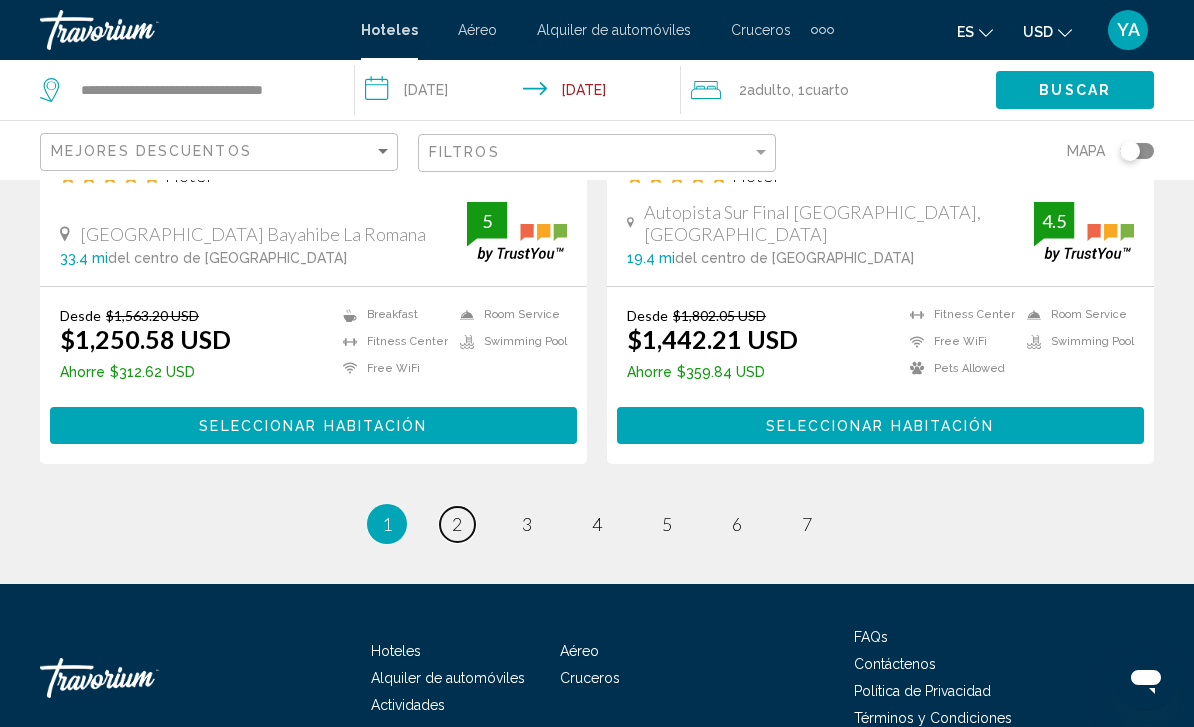 click on "page  2" at bounding box center (457, 524) 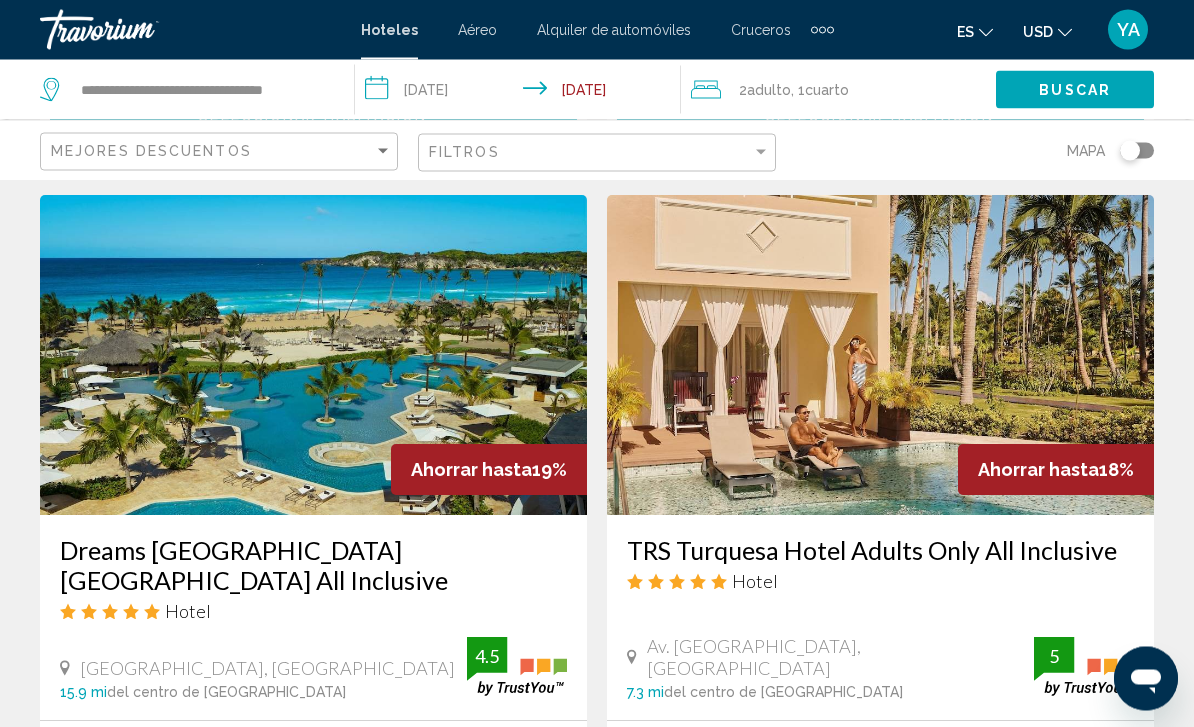 scroll, scrollTop: 832, scrollLeft: 0, axis: vertical 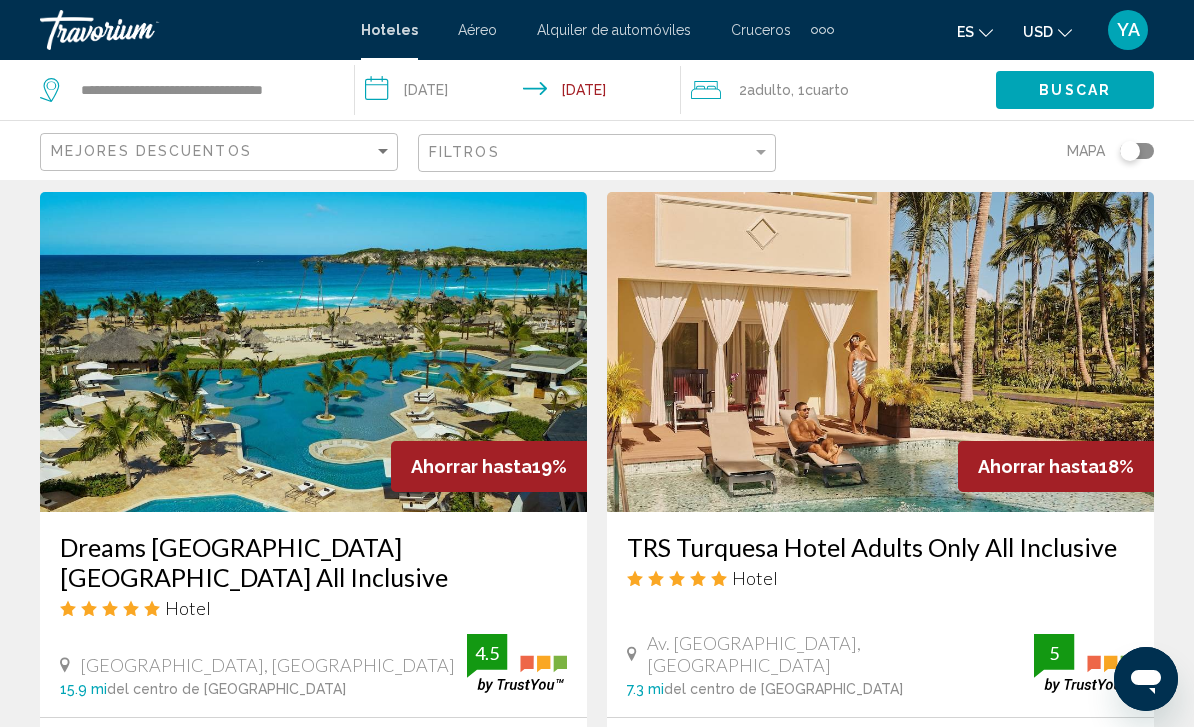 click at bounding box center [313, 352] 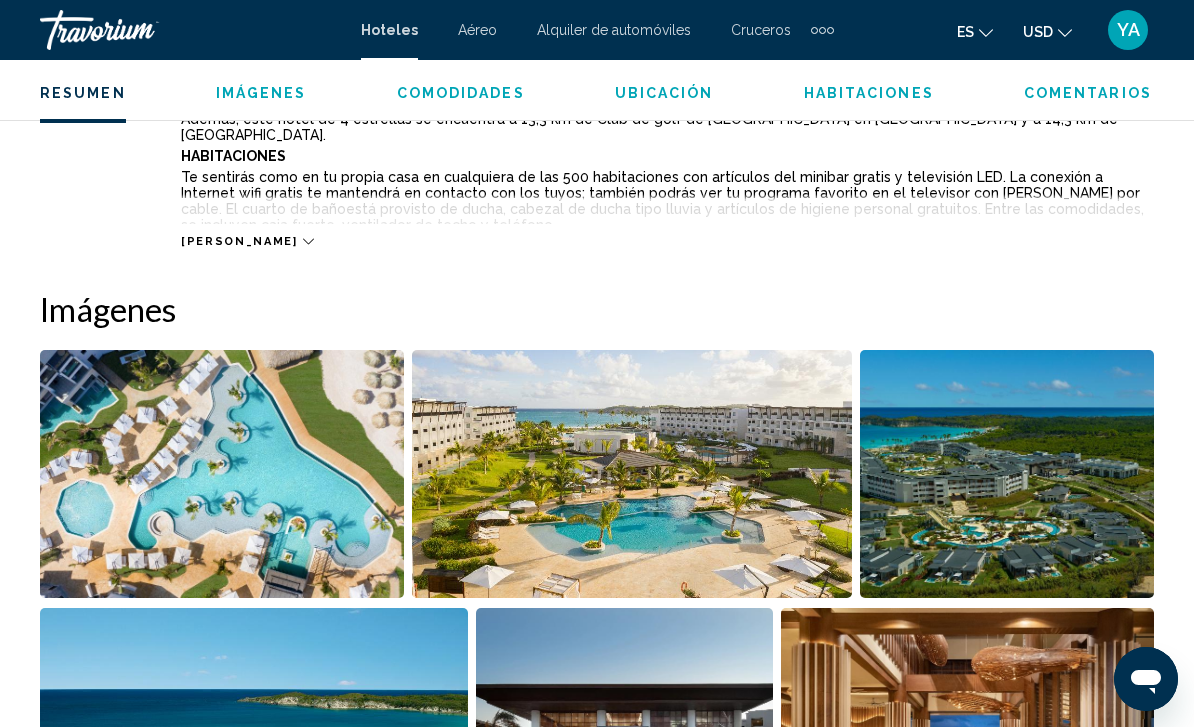 scroll, scrollTop: 1195, scrollLeft: 0, axis: vertical 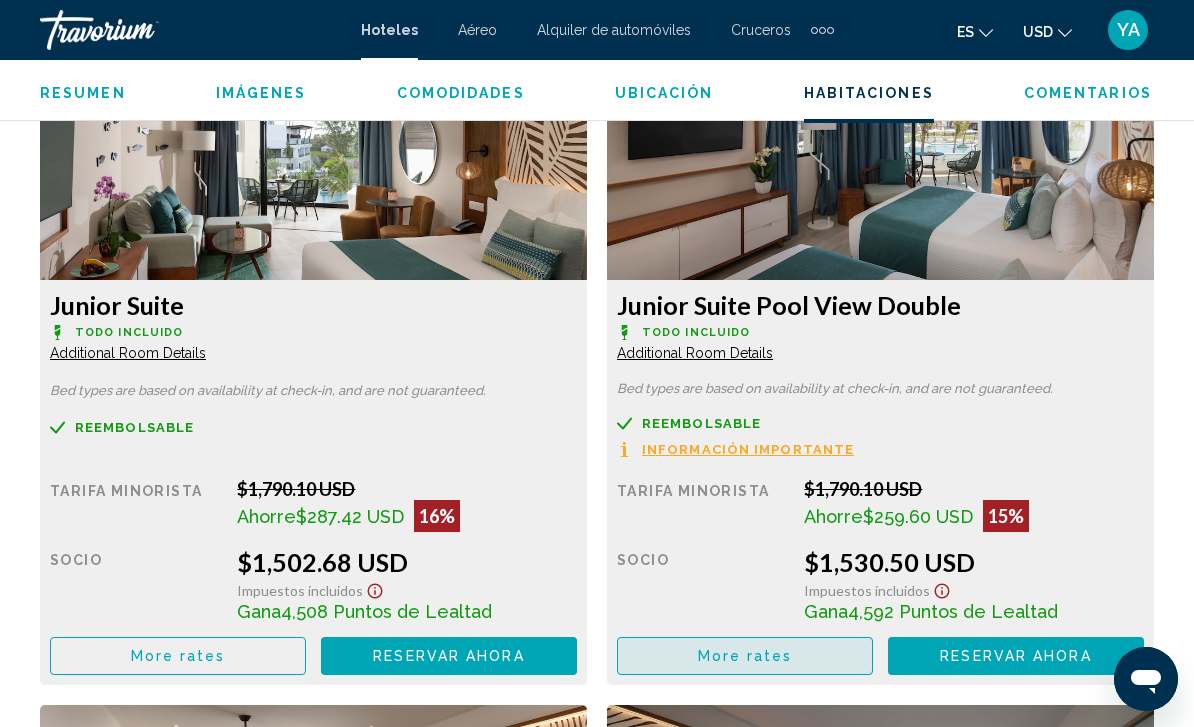 click on "More rates" at bounding box center (178, -18) 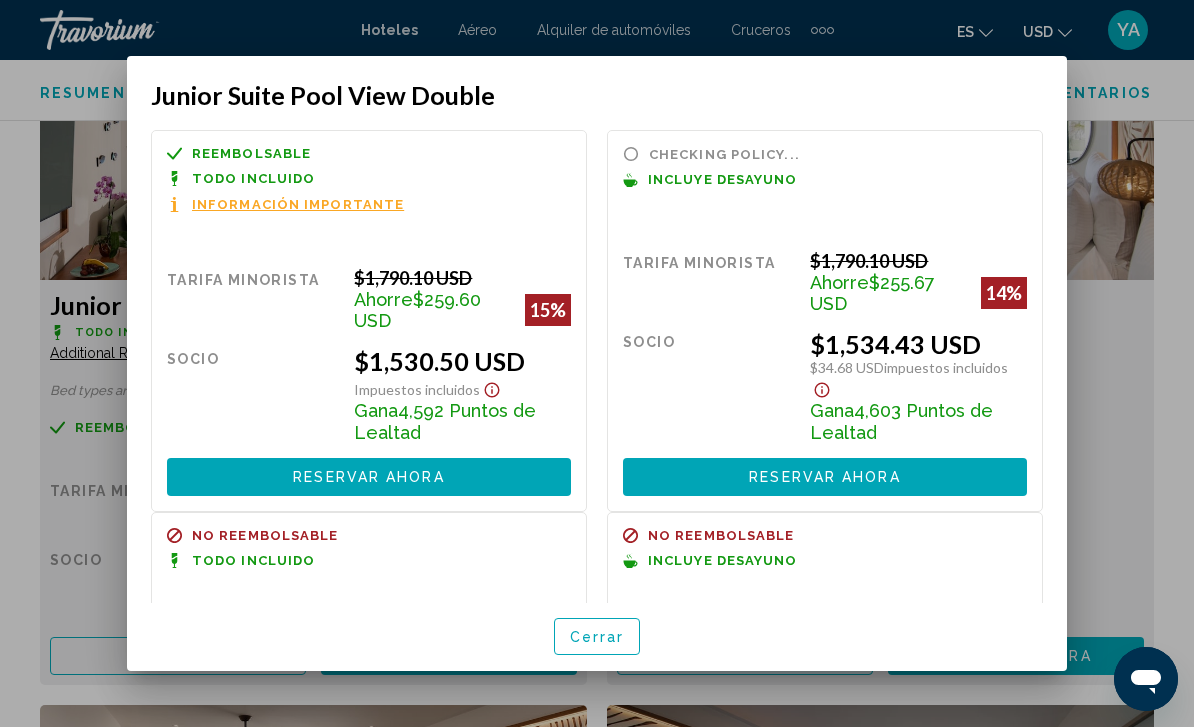 scroll, scrollTop: 0, scrollLeft: 0, axis: both 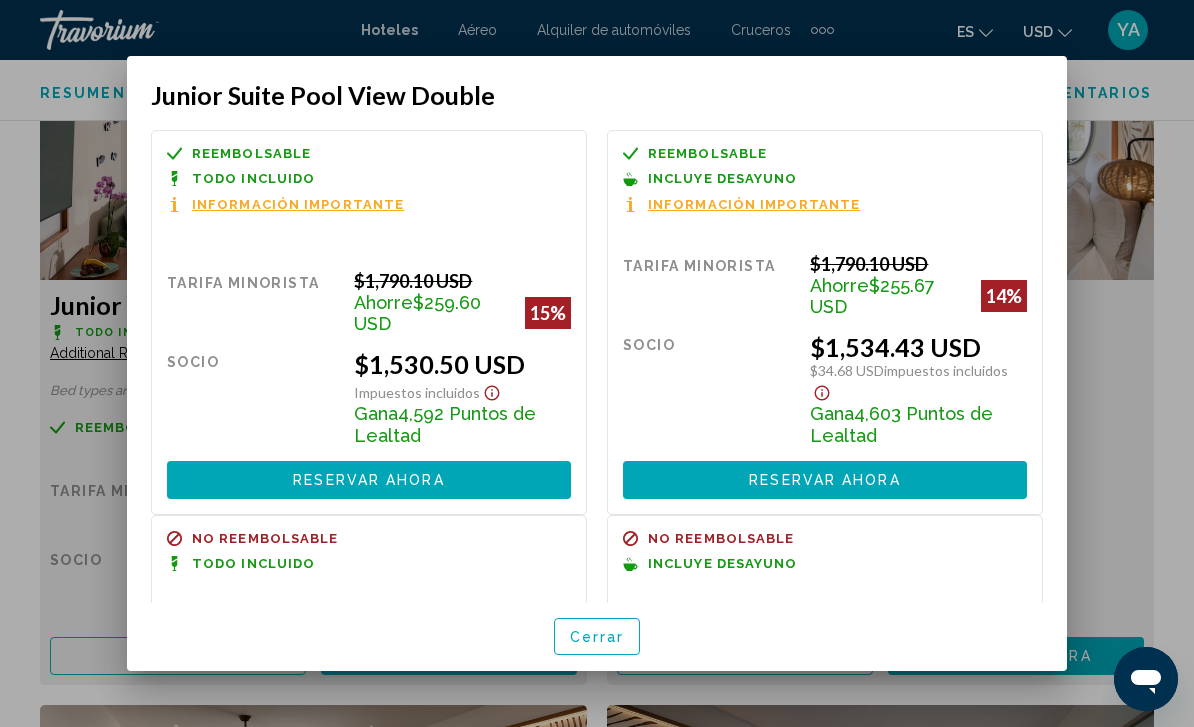 click at bounding box center [597, 363] 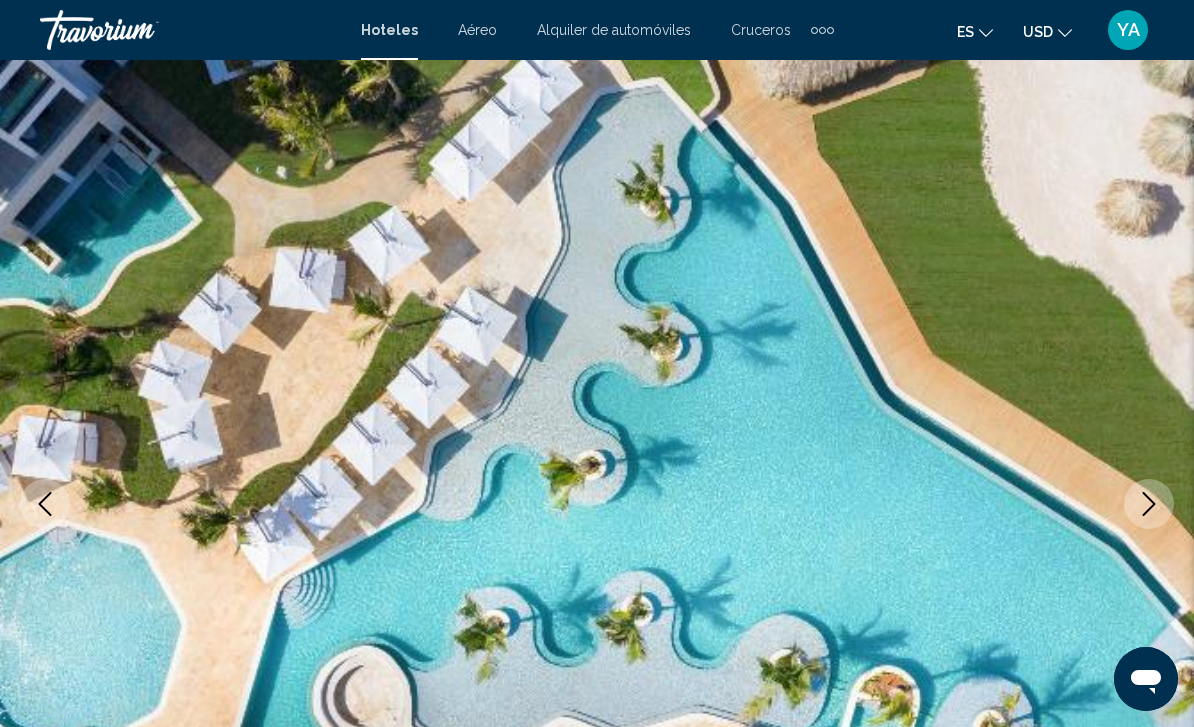scroll, scrollTop: 0, scrollLeft: 0, axis: both 